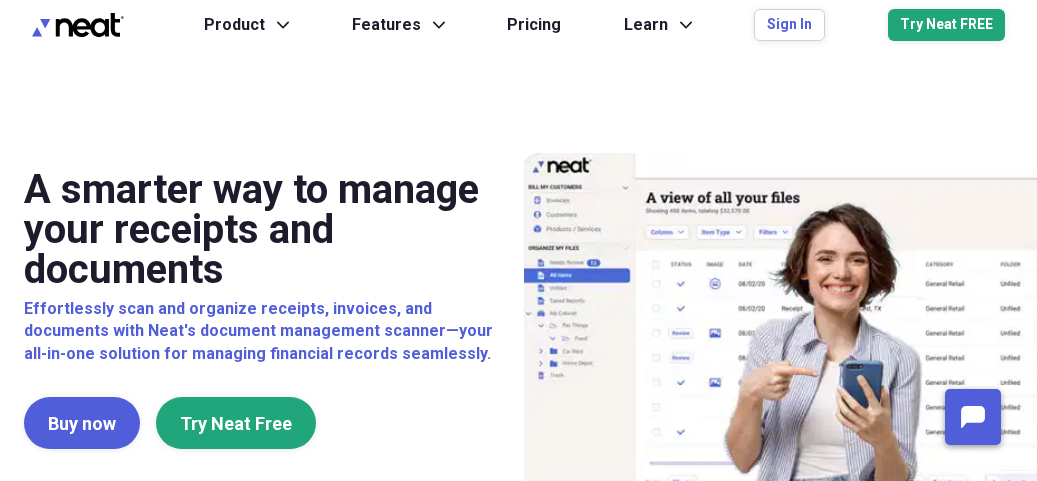 scroll, scrollTop: 0, scrollLeft: 0, axis: both 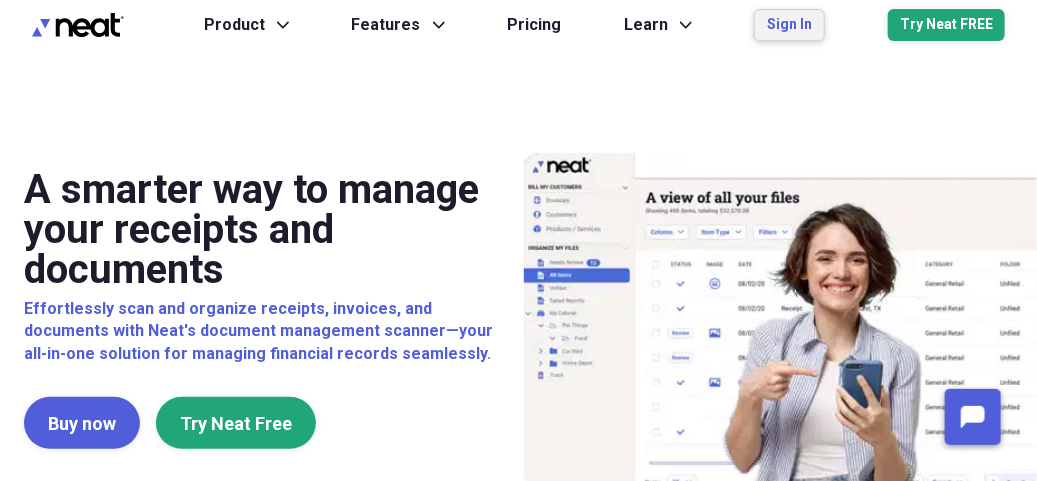 click on "Sign In" at bounding box center (789, 25) 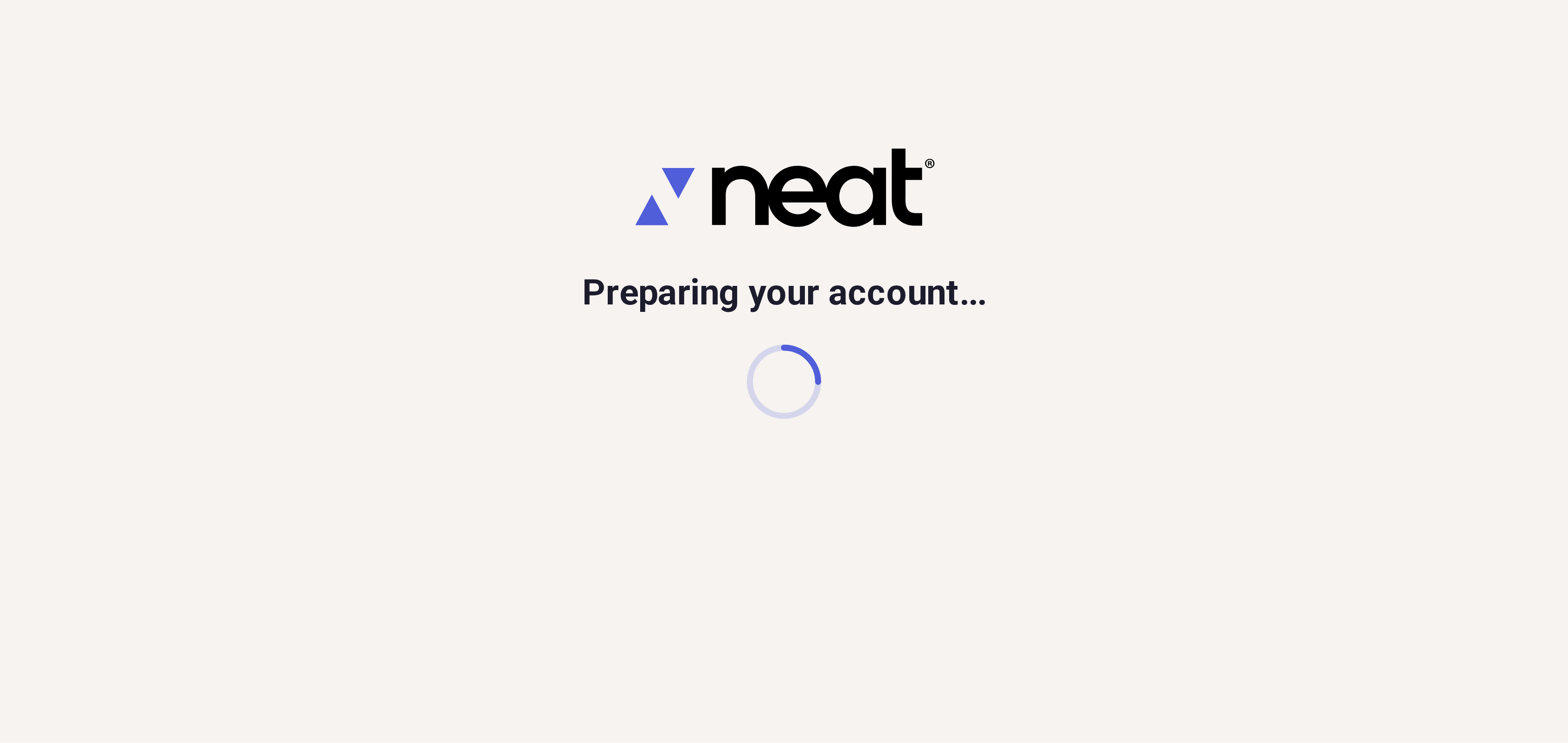 scroll, scrollTop: 0, scrollLeft: 0, axis: both 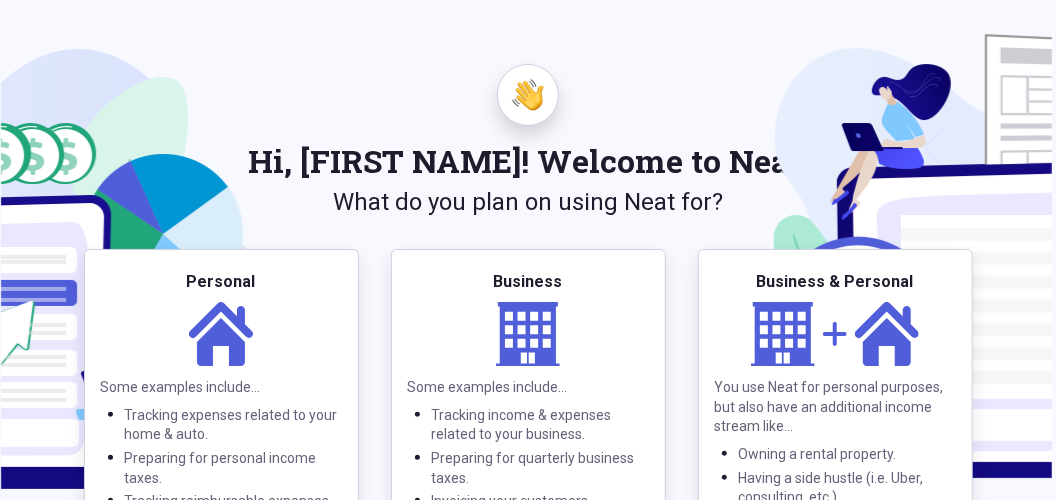 click at bounding box center (1136, 245) 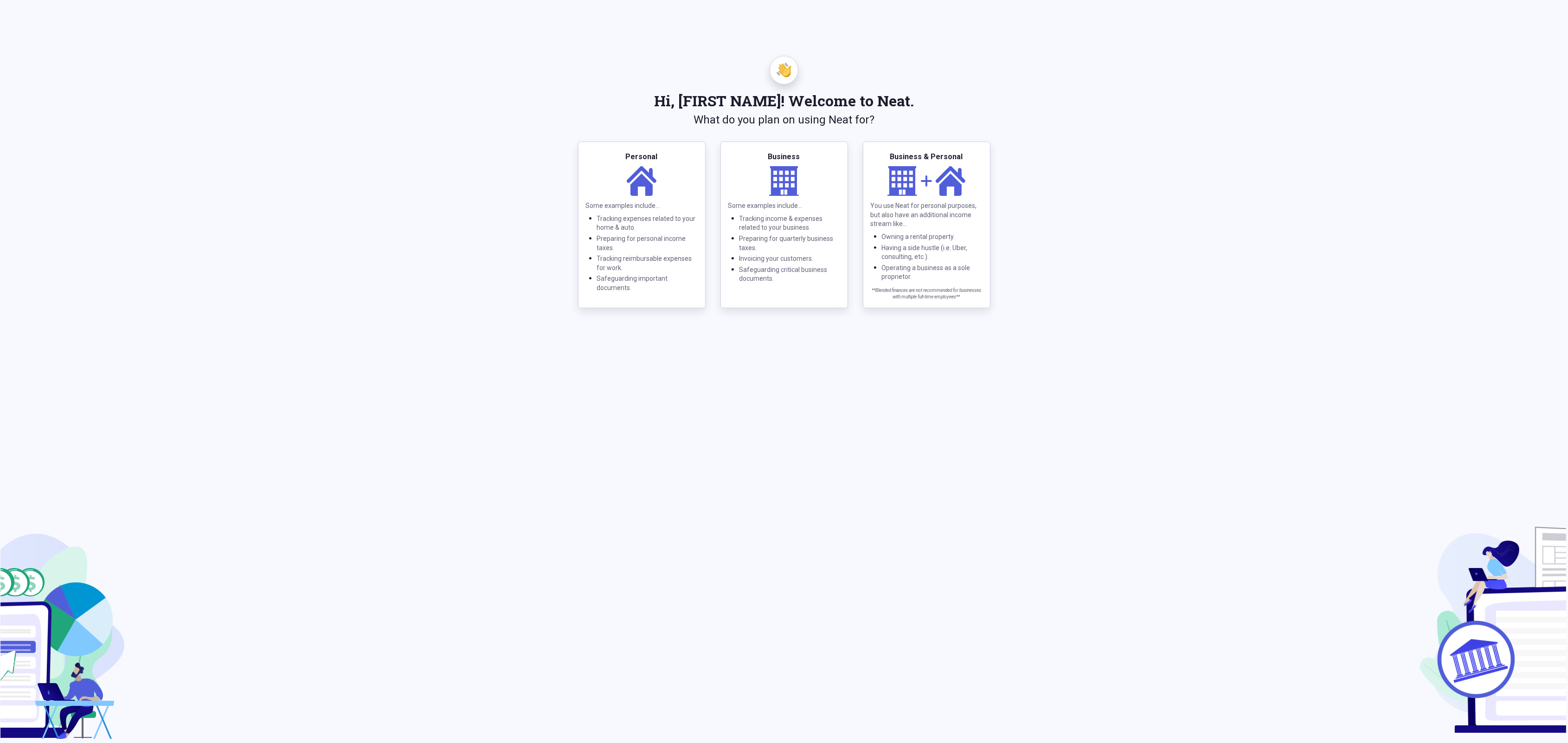 drag, startPoint x: 440, startPoint y: 17, endPoint x: 791, endPoint y: 578, distance: 661.7568 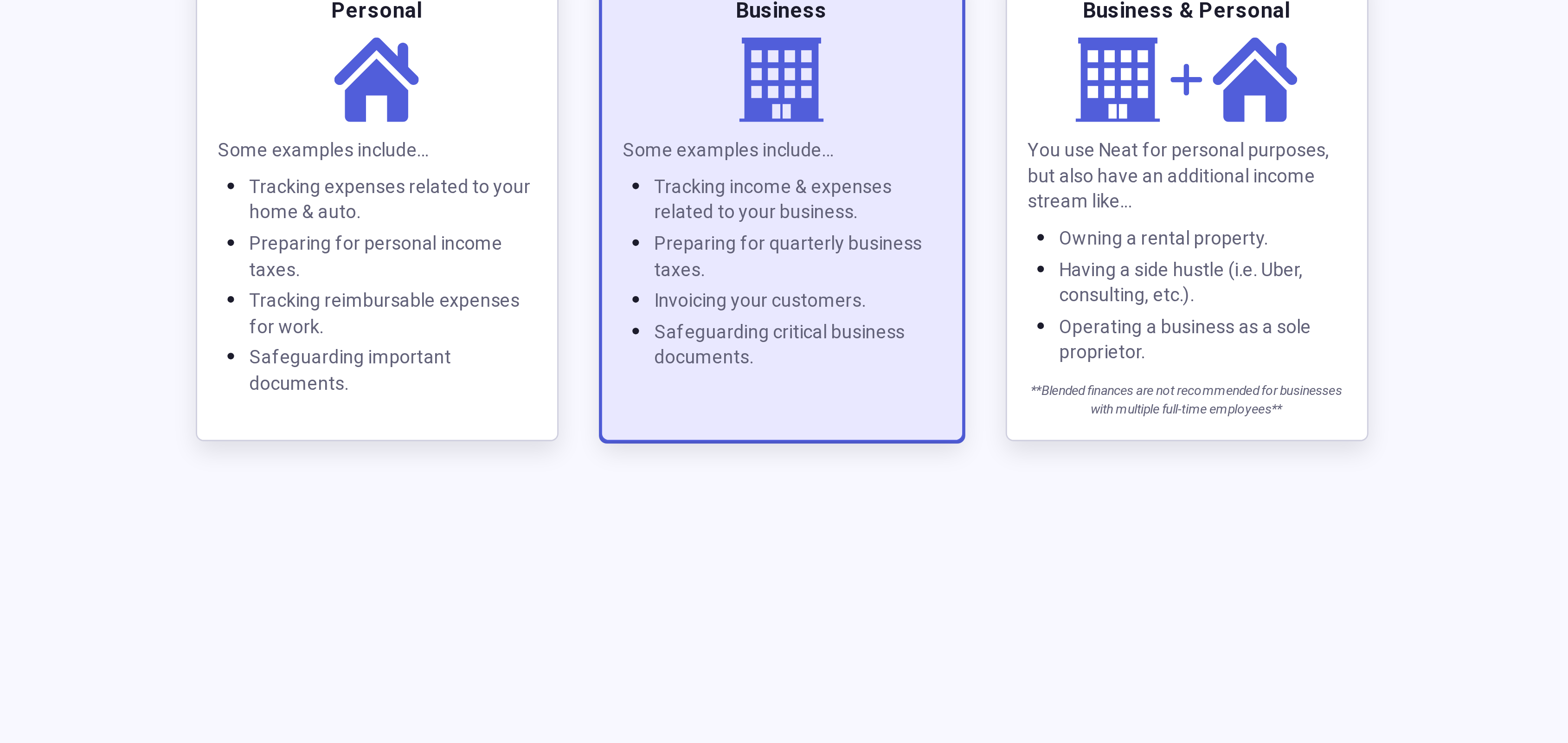 click on "Business" at bounding box center [784, 157] 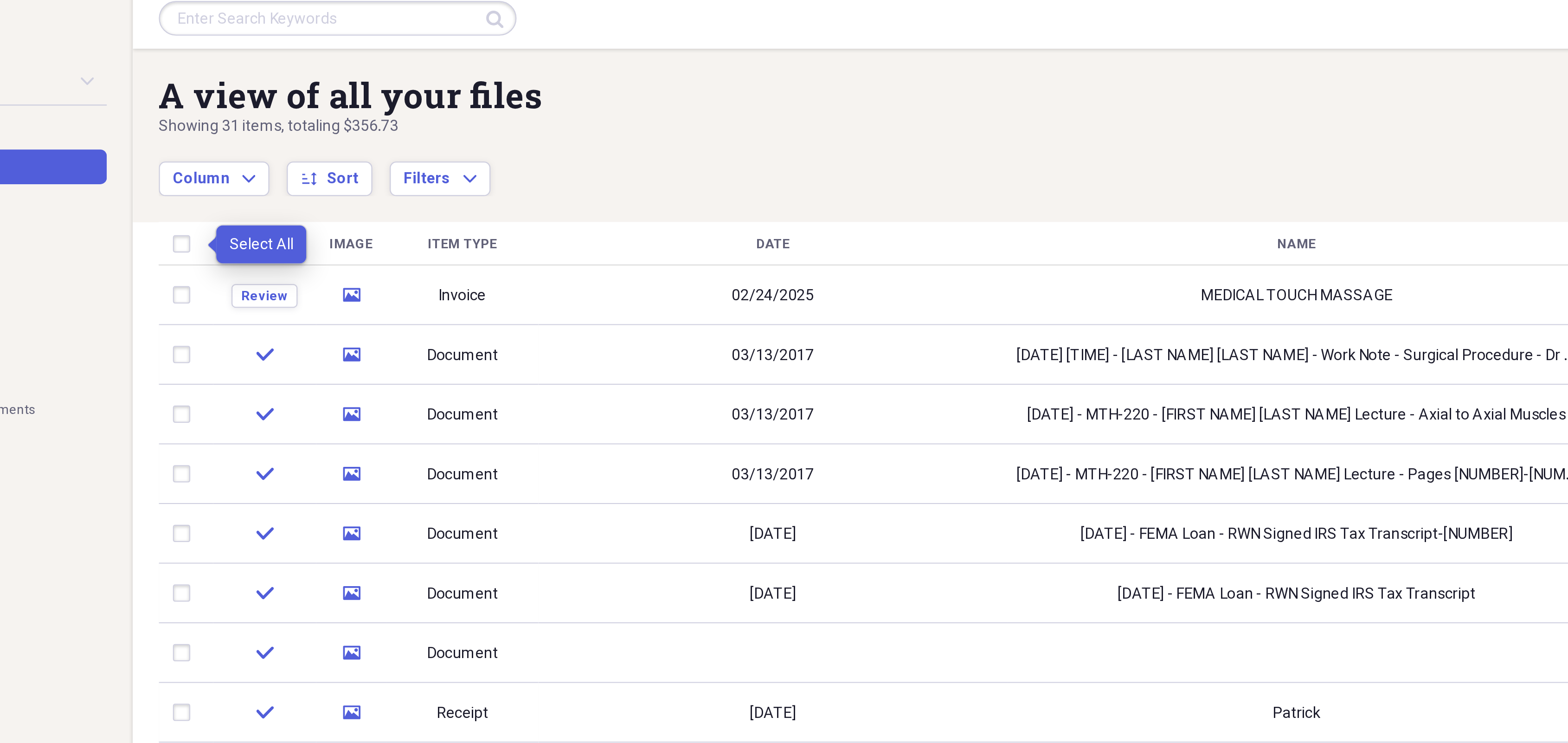 click at bounding box center [164, 110] 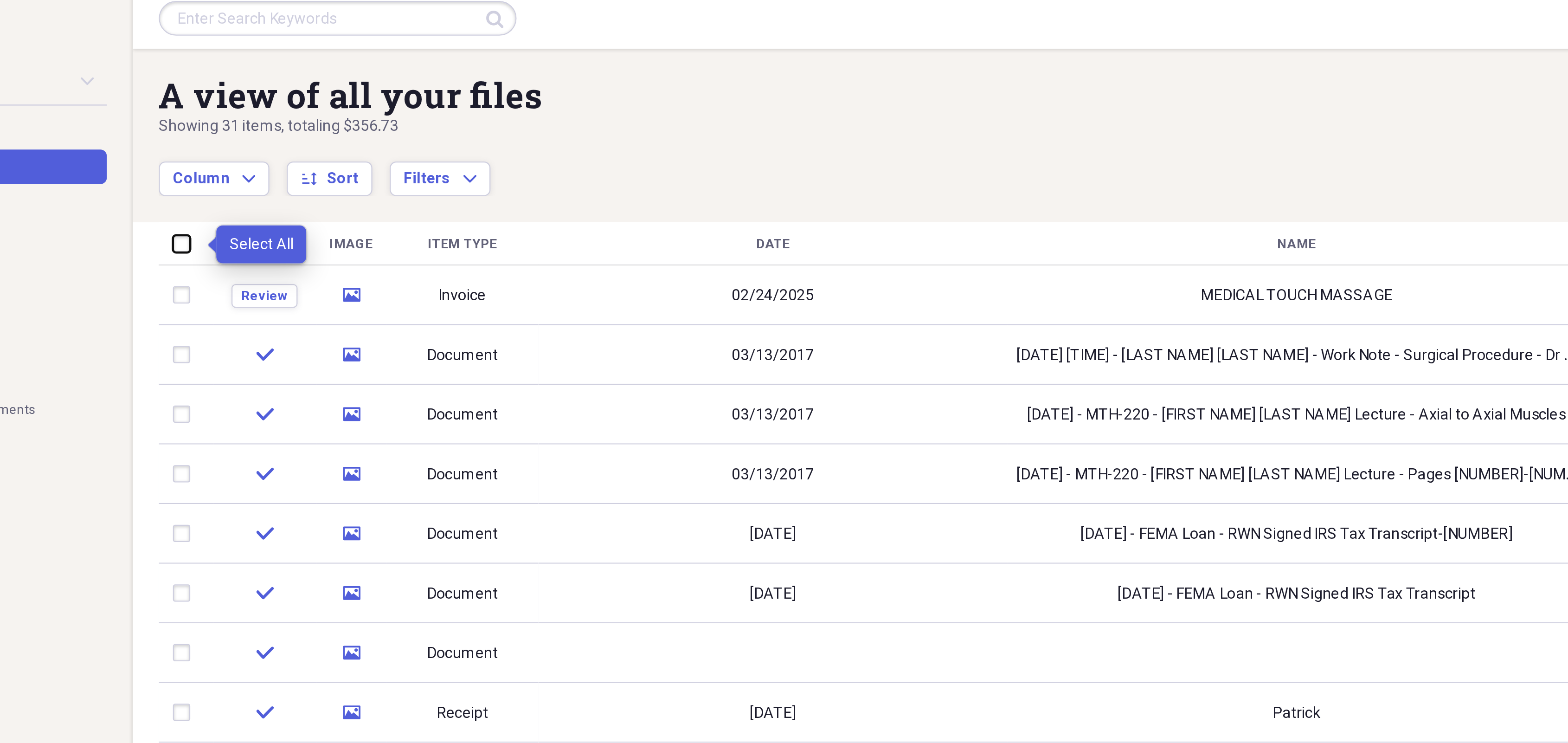 click at bounding box center [158, 109] 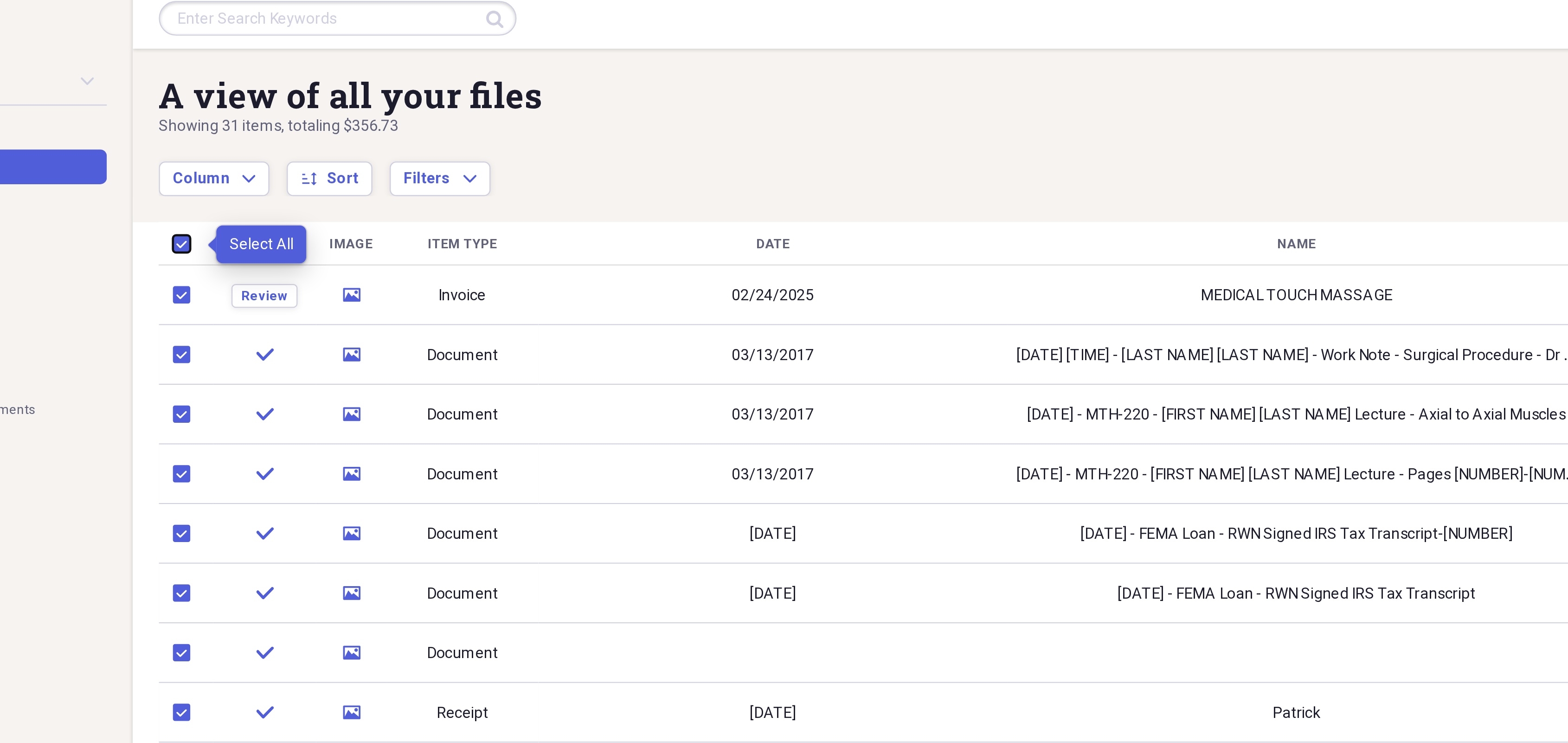checkbox on "true" 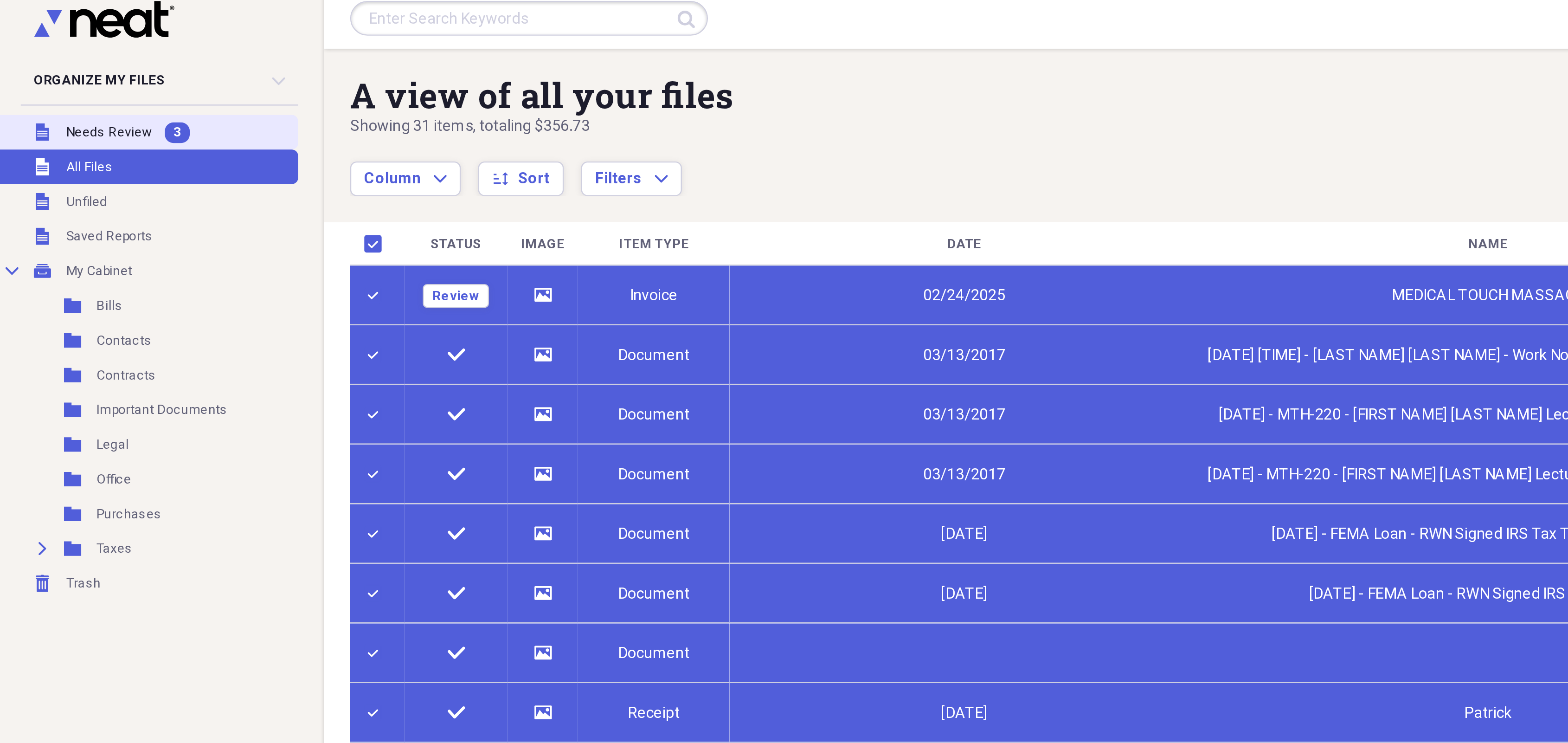 click on "Needs Review" at bounding box center [49, 62] 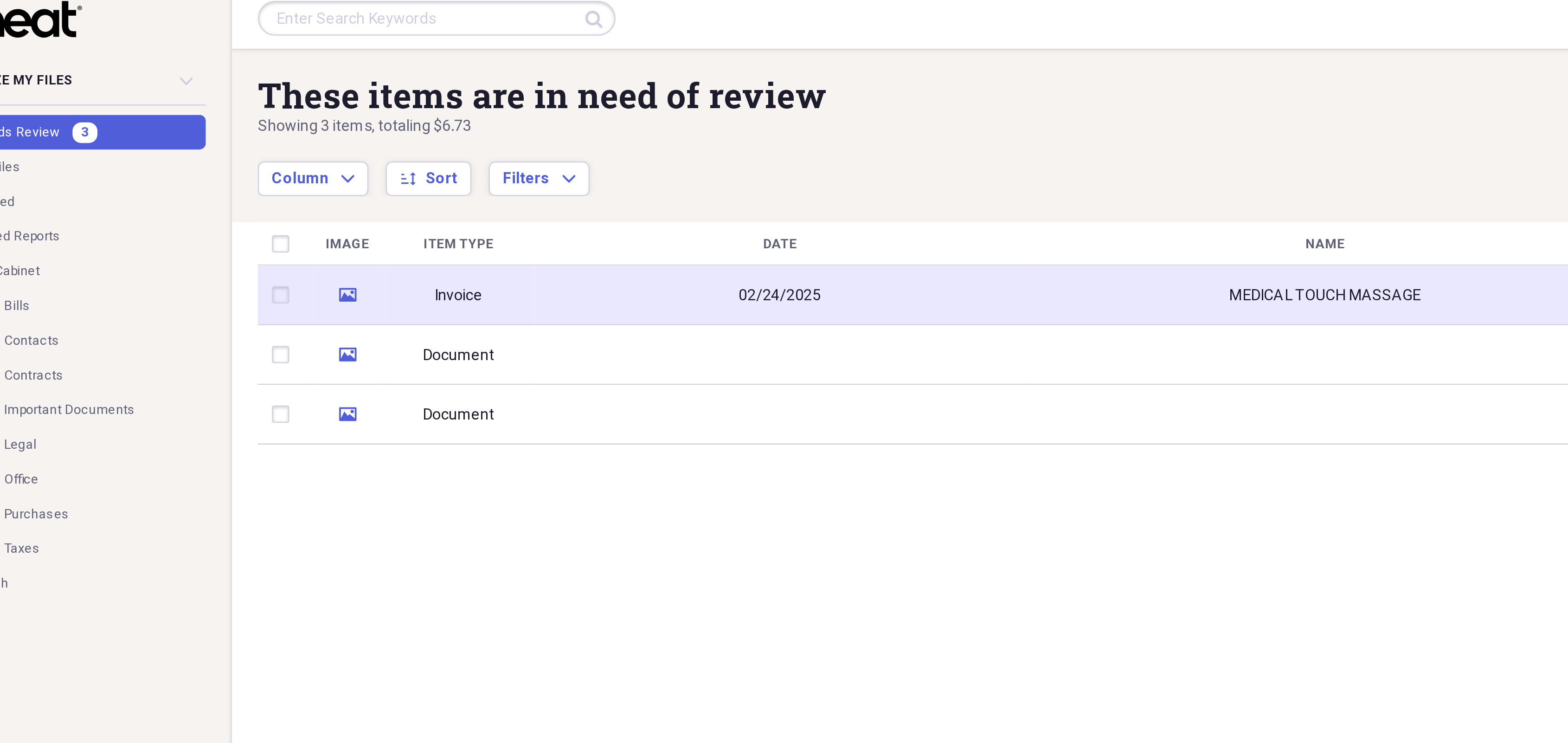click on "Invoice" at bounding box center (238, 132) 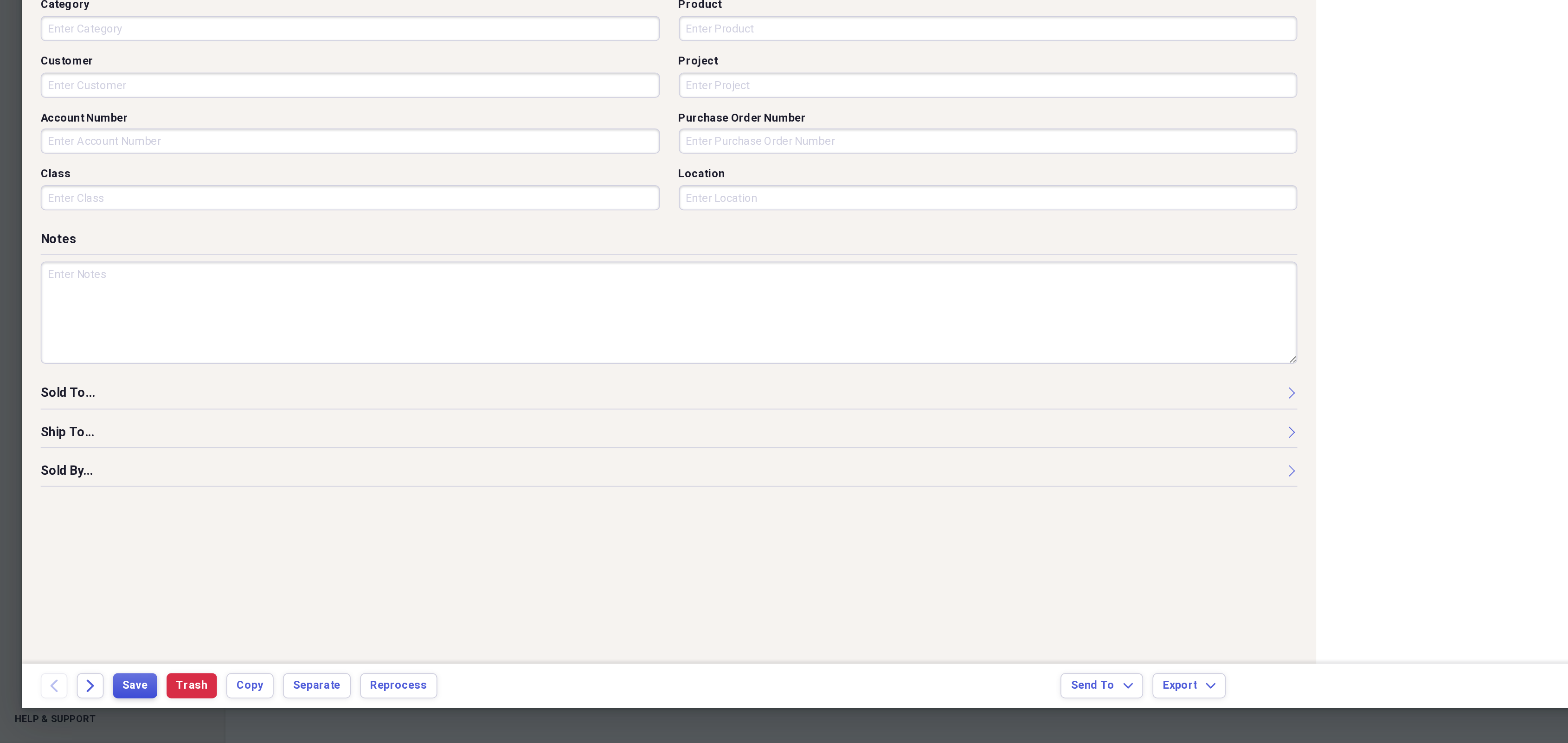 click on "Save" at bounding box center [88, 709] 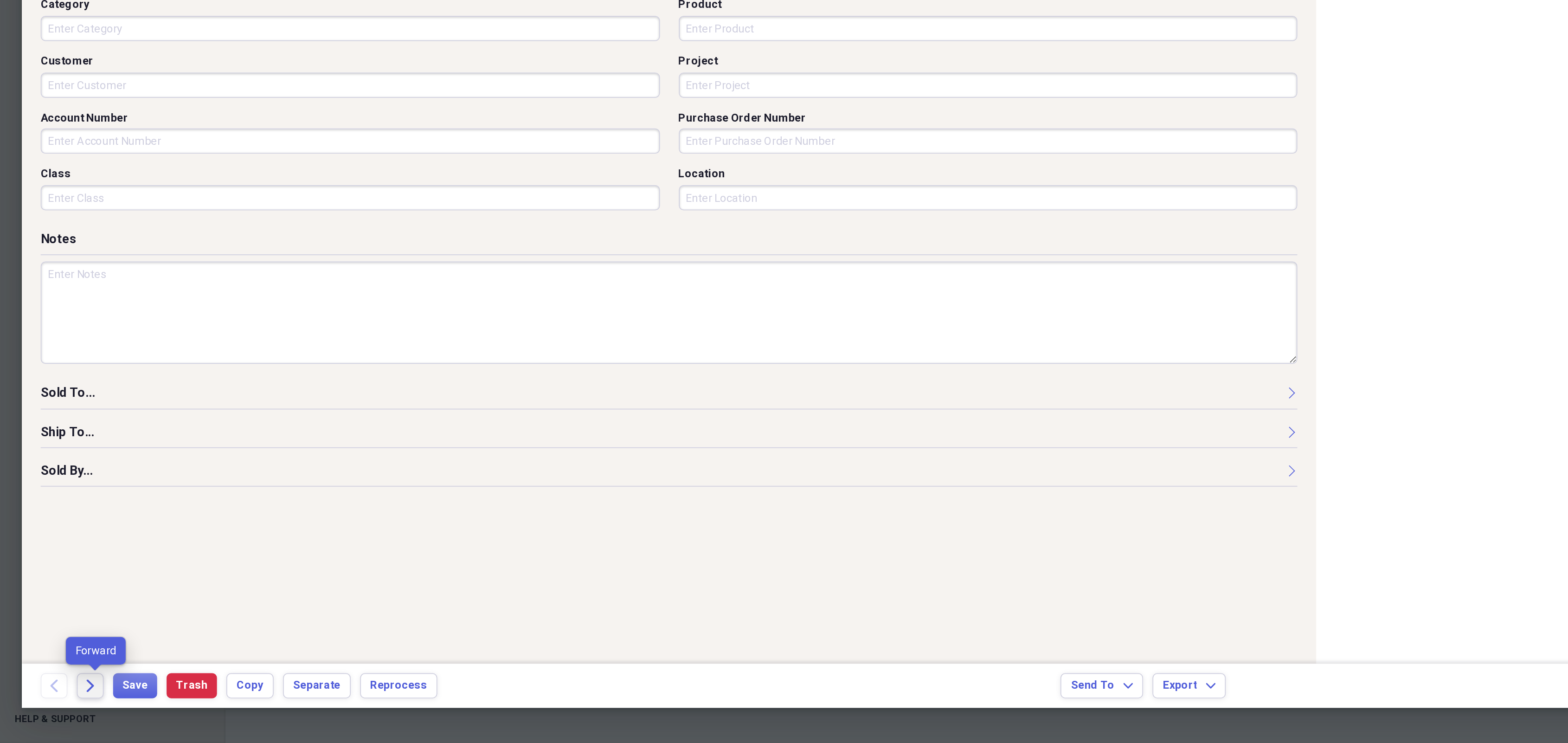 click on "Forward" at bounding box center [61, 709] 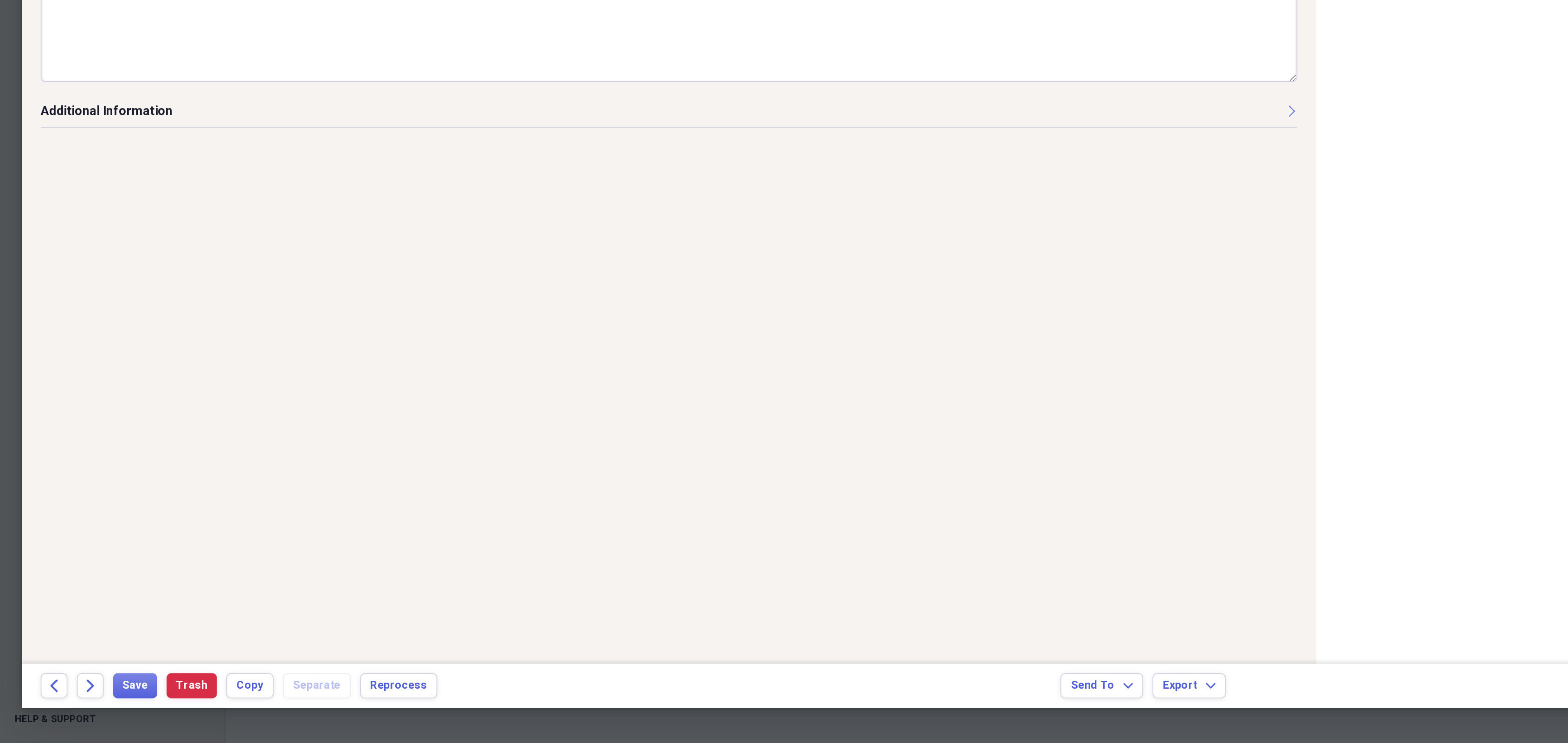 drag, startPoint x: 697, startPoint y: 450, endPoint x: 679, endPoint y: 677, distance: 227.71254 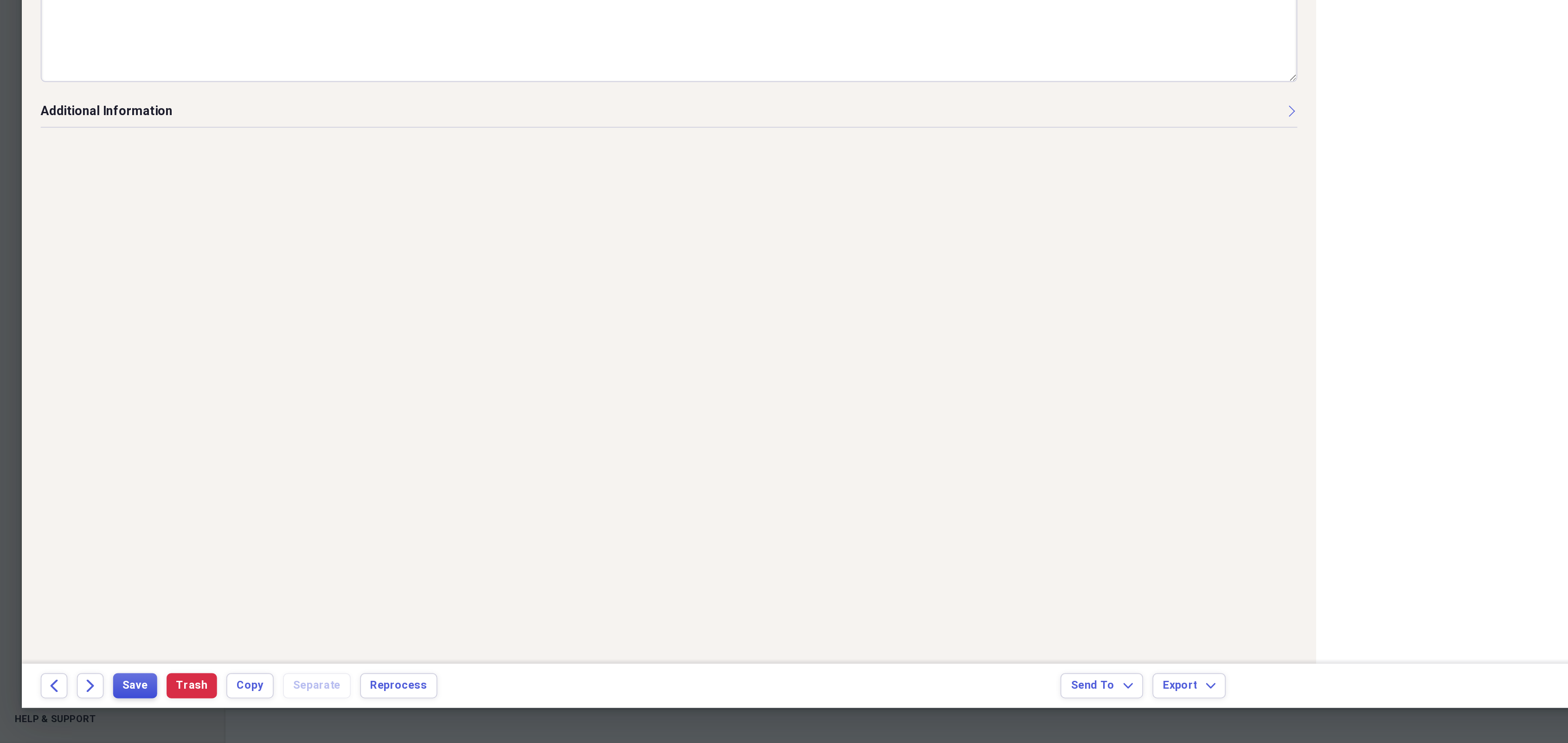 click on "Save" at bounding box center (88, 709) 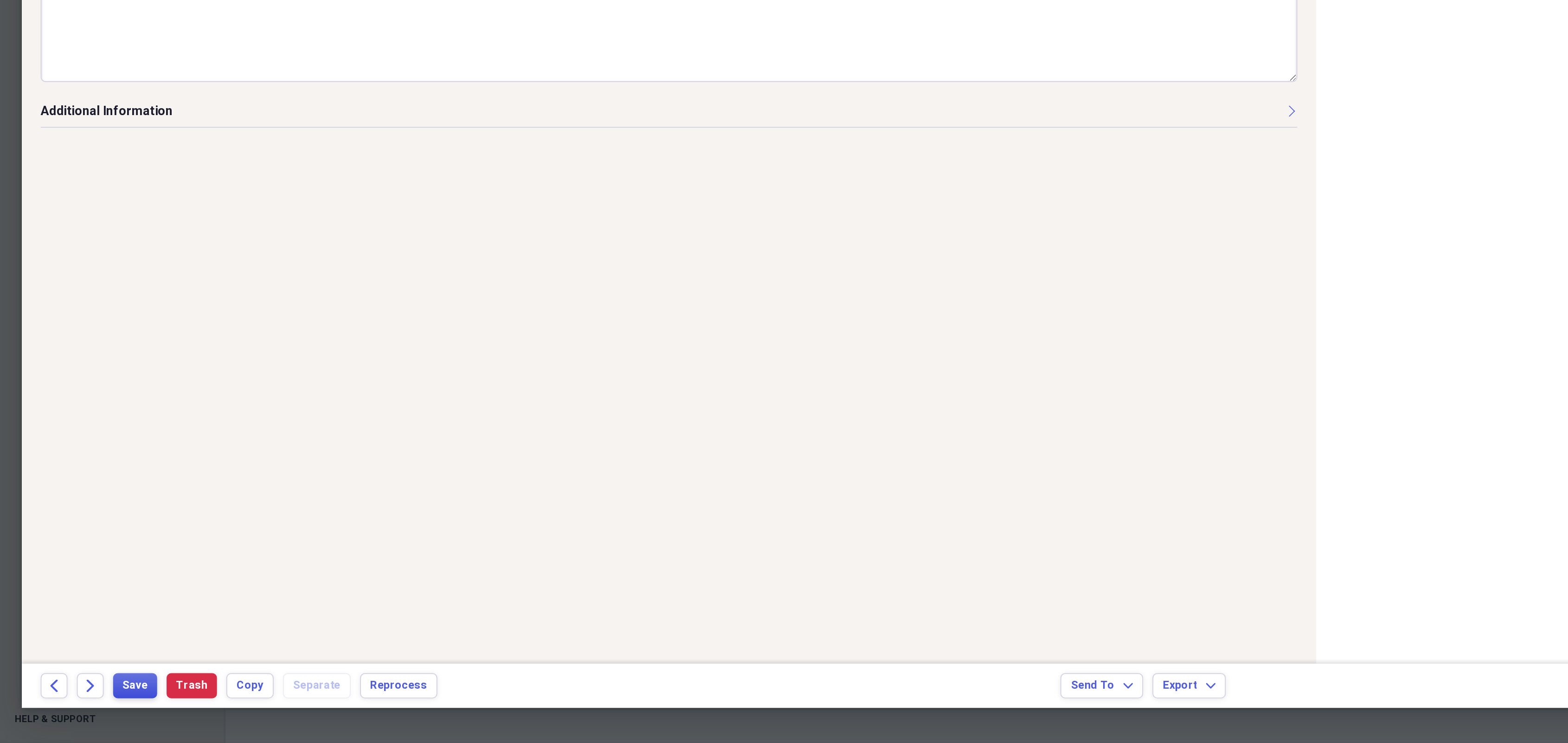click on "Save" at bounding box center (88, 709) 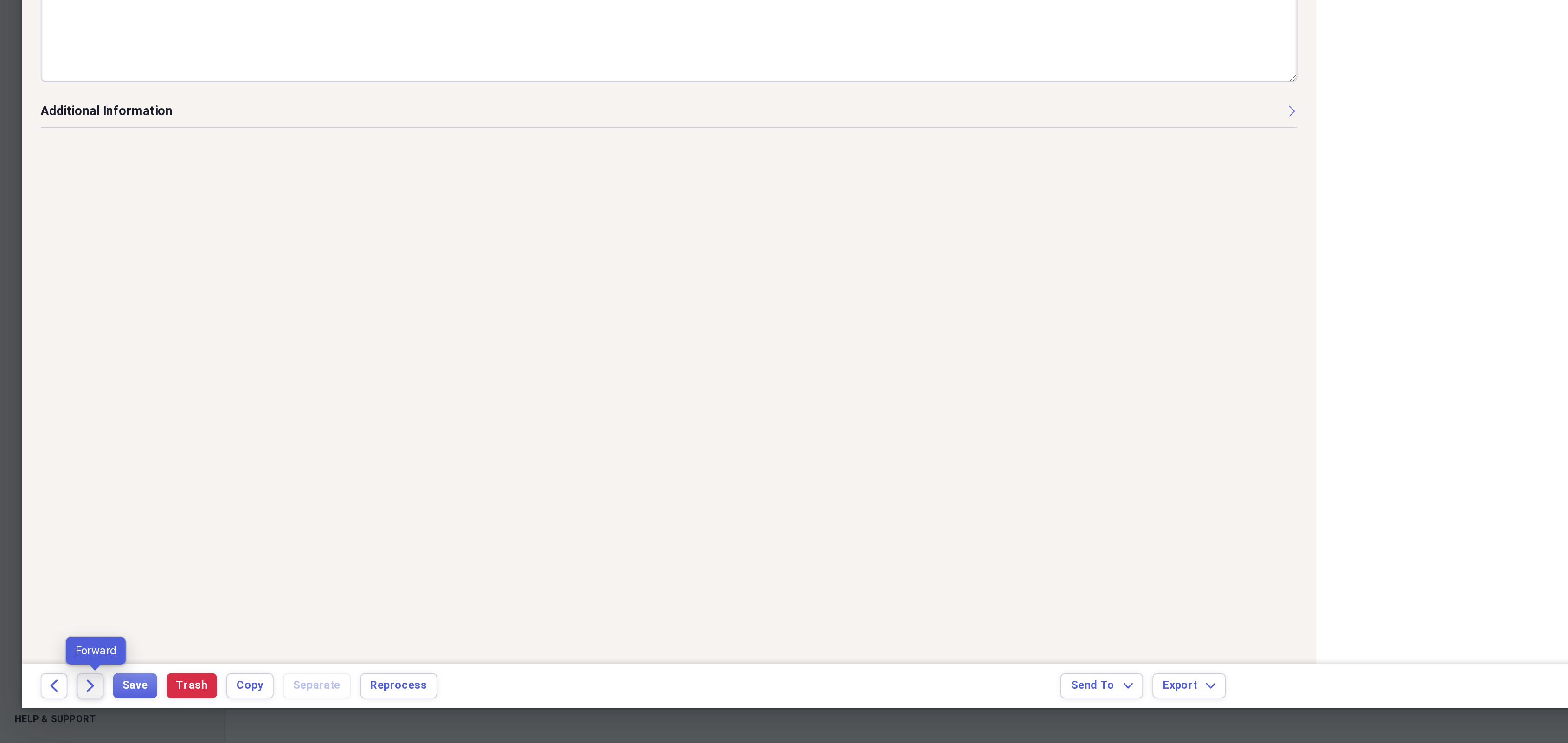 click on "Forward" at bounding box center [61, 709] 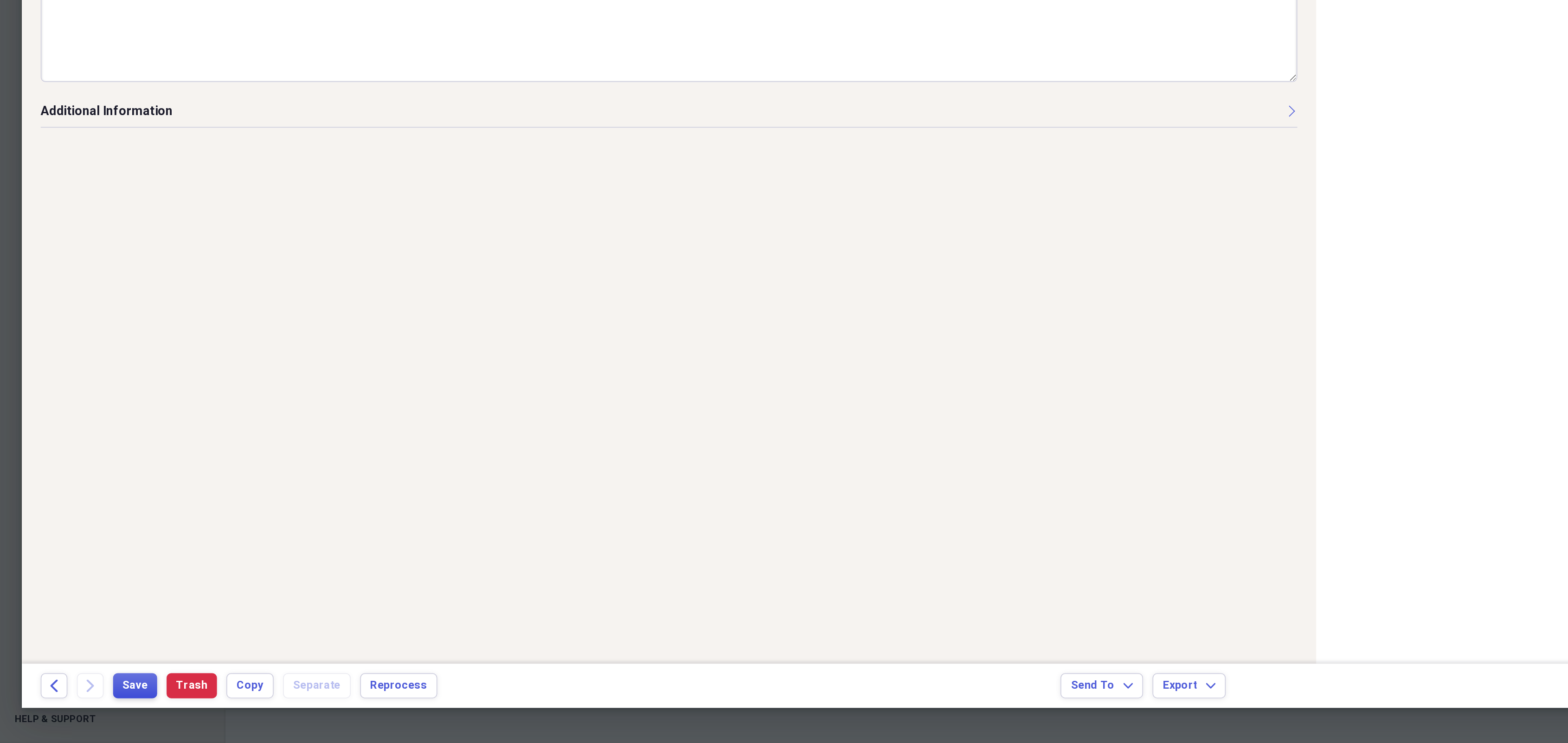 click on "Save" at bounding box center (88, 709) 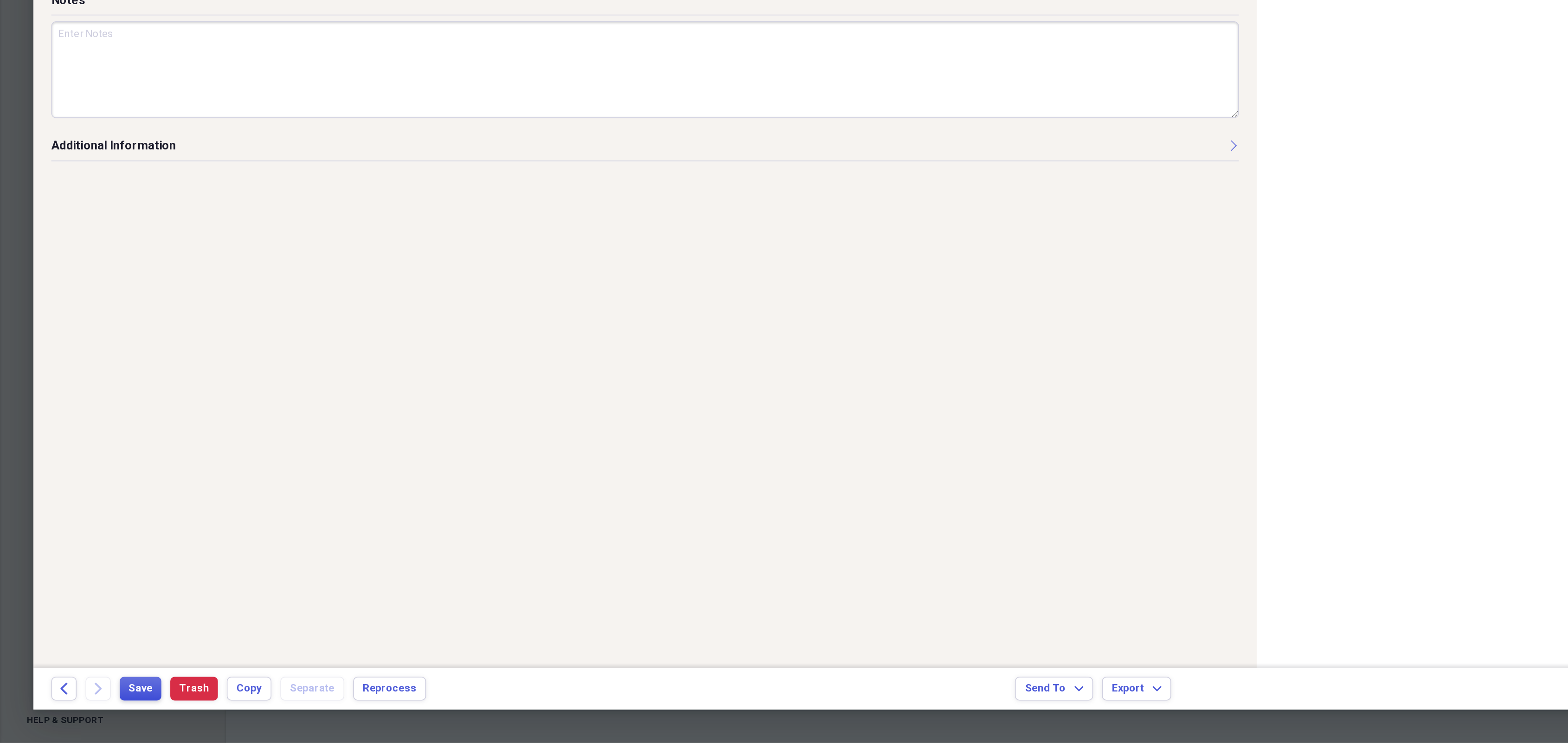 scroll, scrollTop: 0, scrollLeft: 0, axis: both 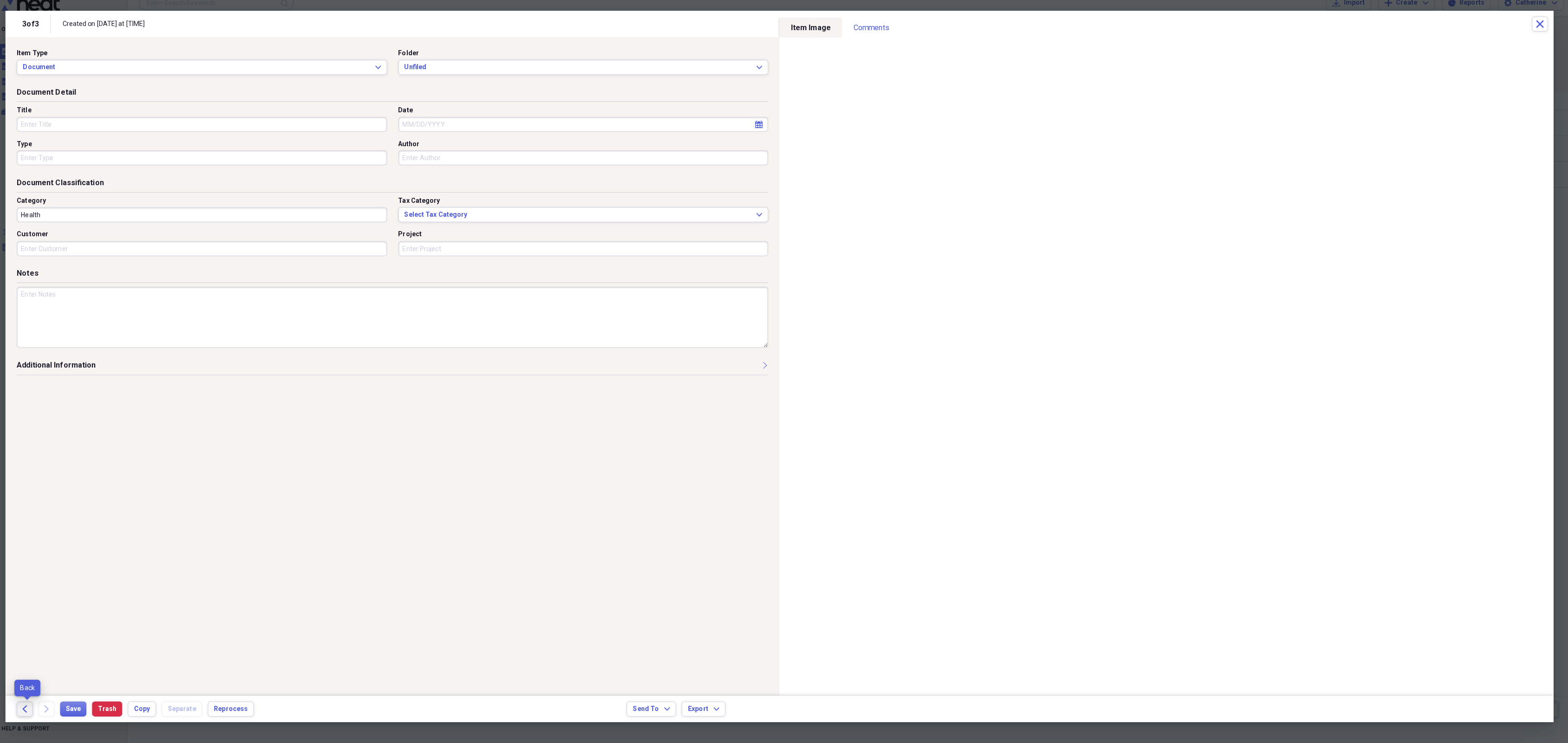click on "Back" 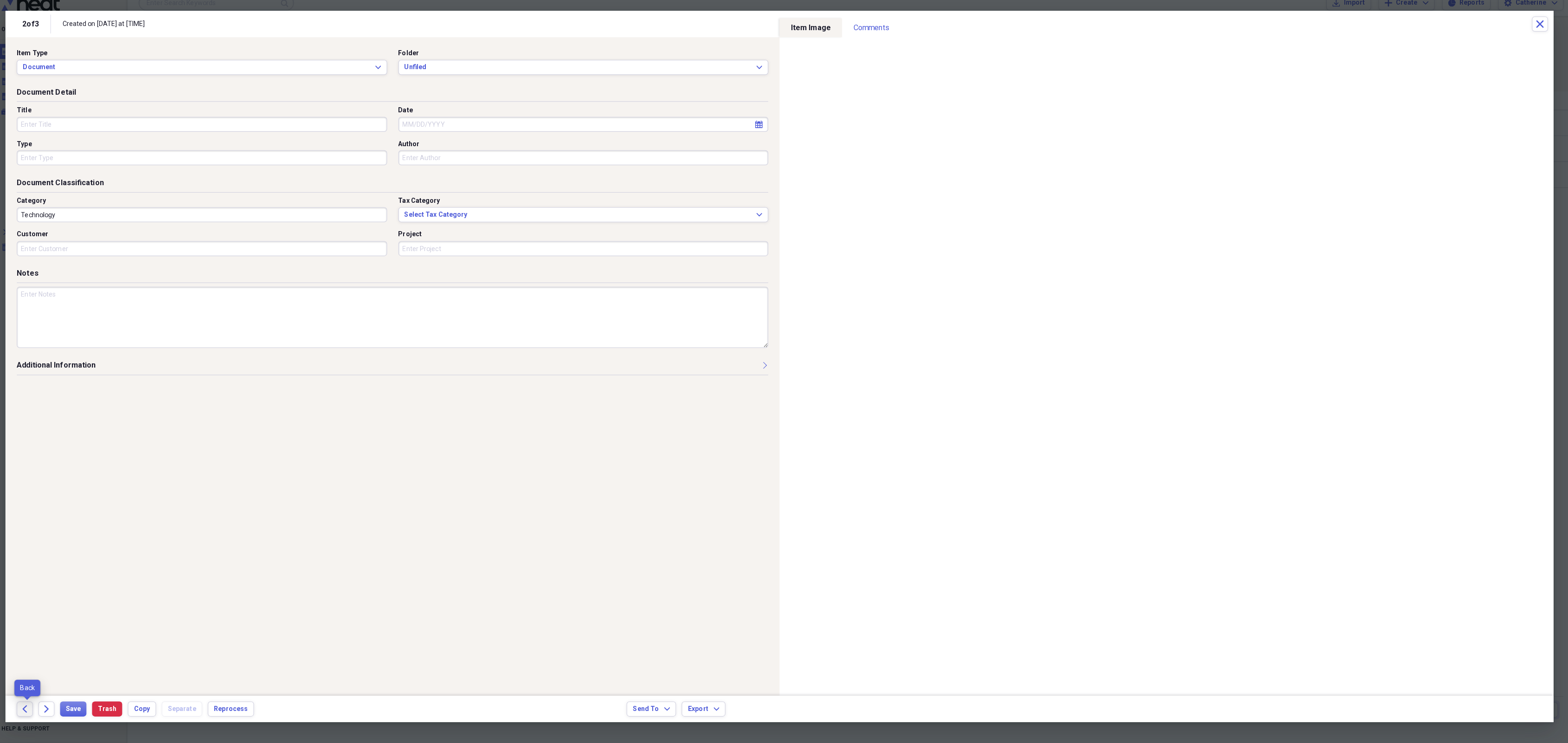 click on "Back" at bounding box center (40, 709) 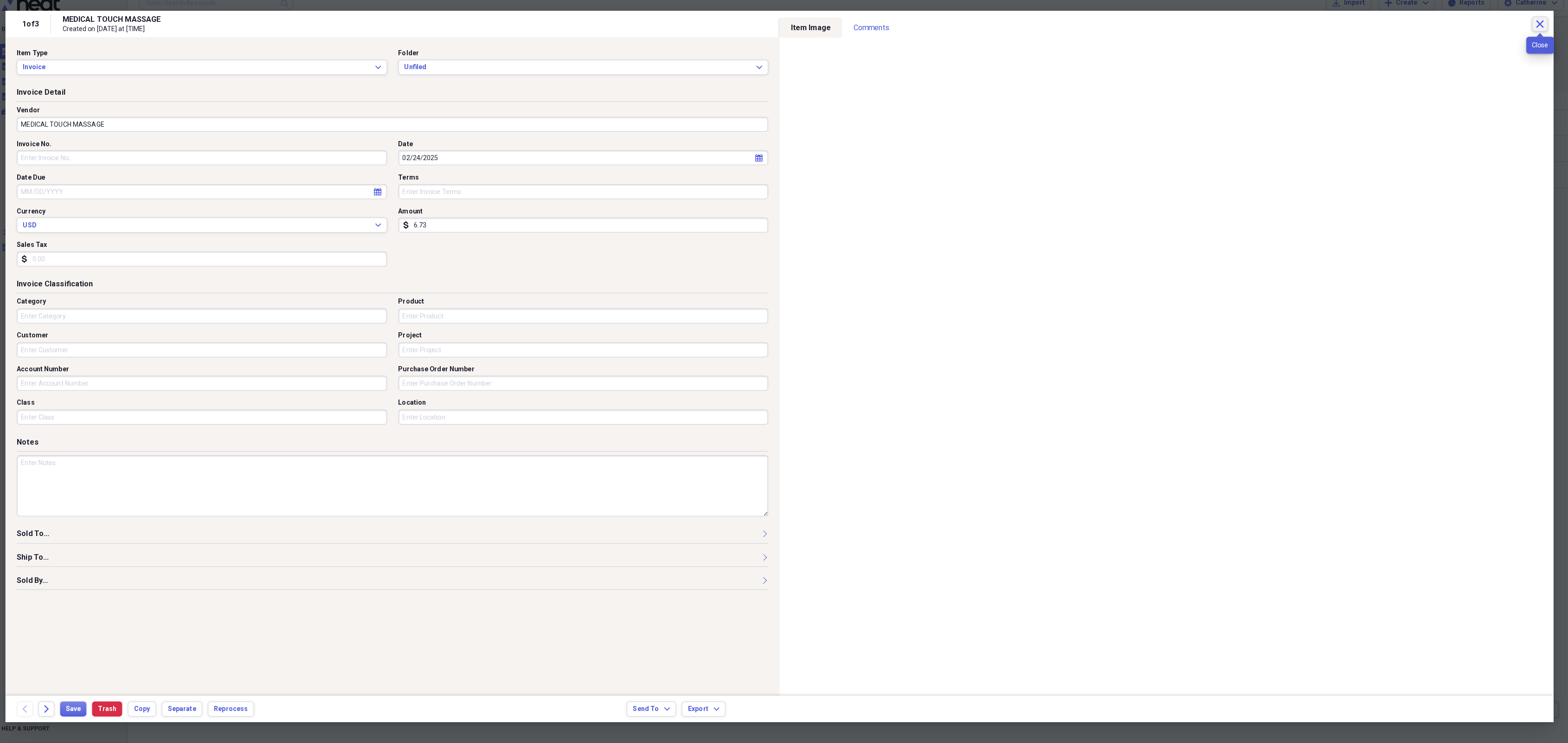 click on "Close" 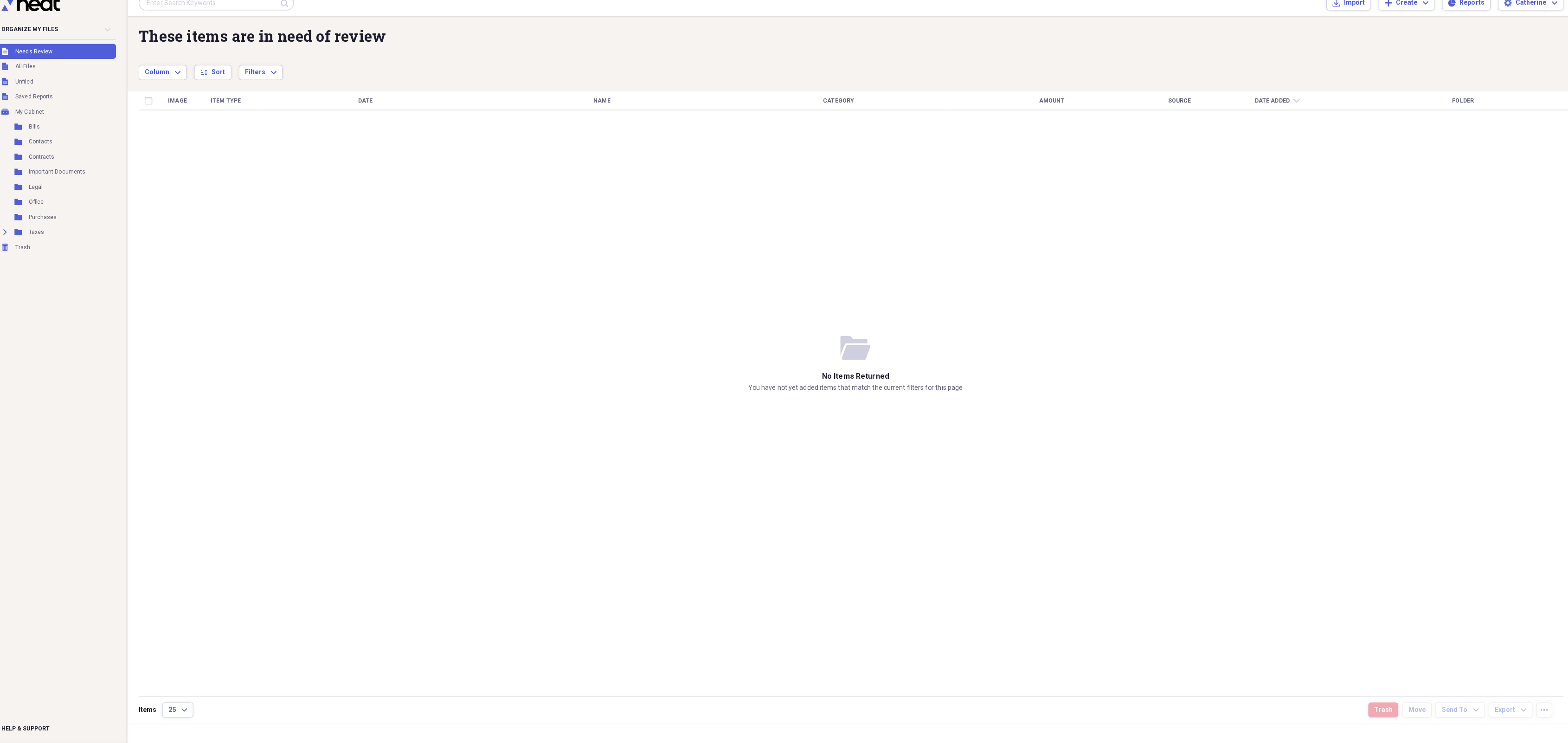 scroll, scrollTop: 0, scrollLeft: 0, axis: both 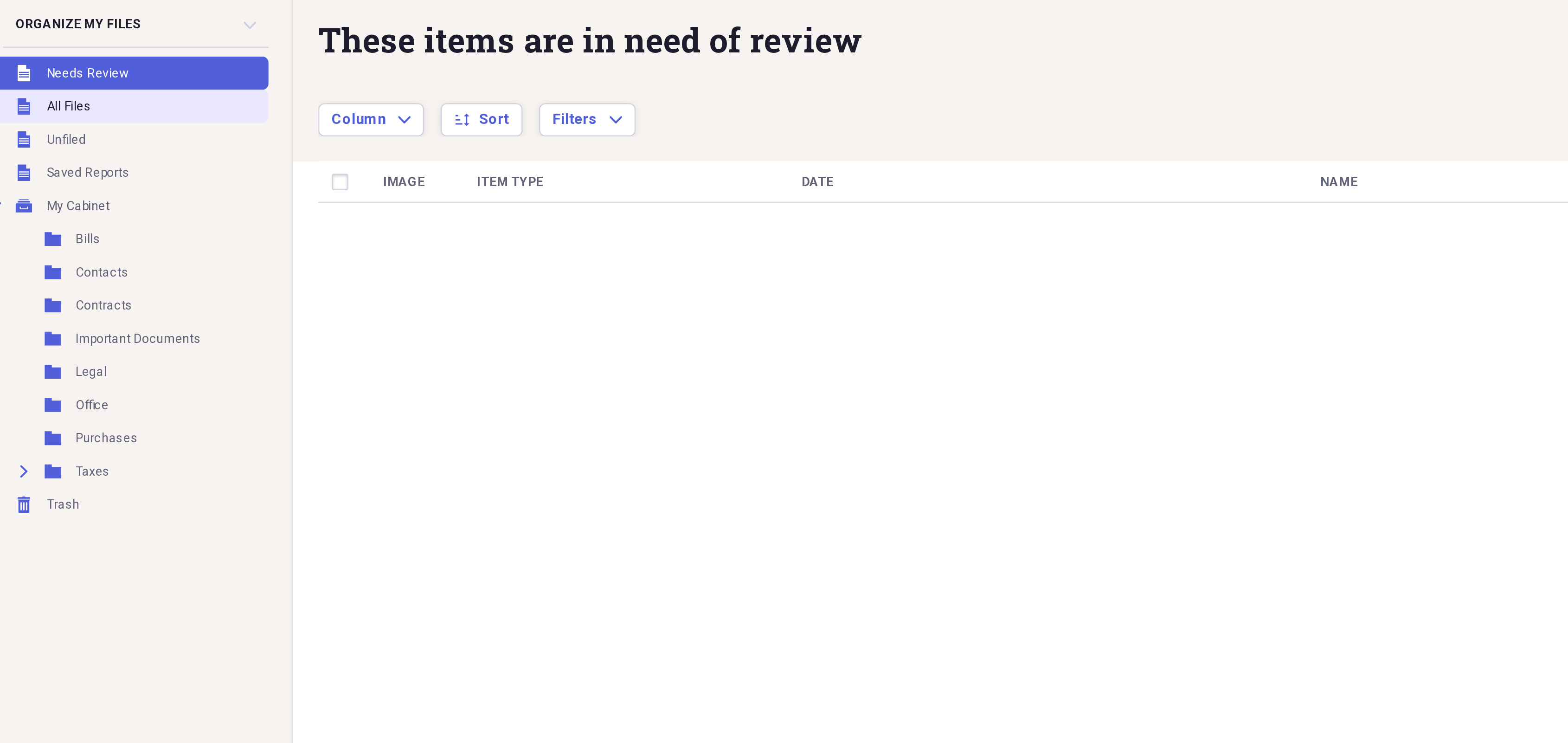 click on "Unfiled All Files" at bounding box center [64, 76] 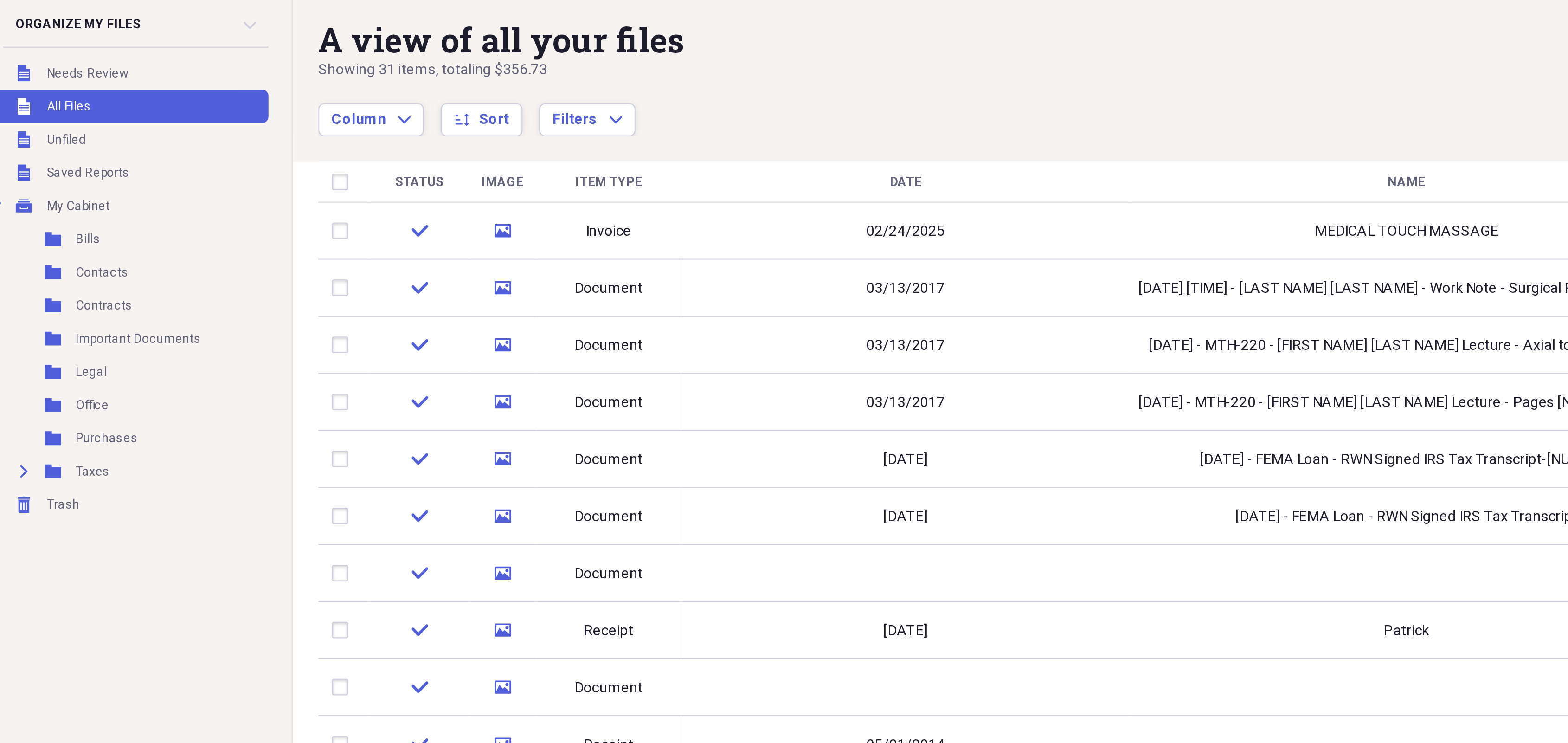 click on "Showing [NUMBER] items , totaling $356.73" at bounding box center (825, 59) 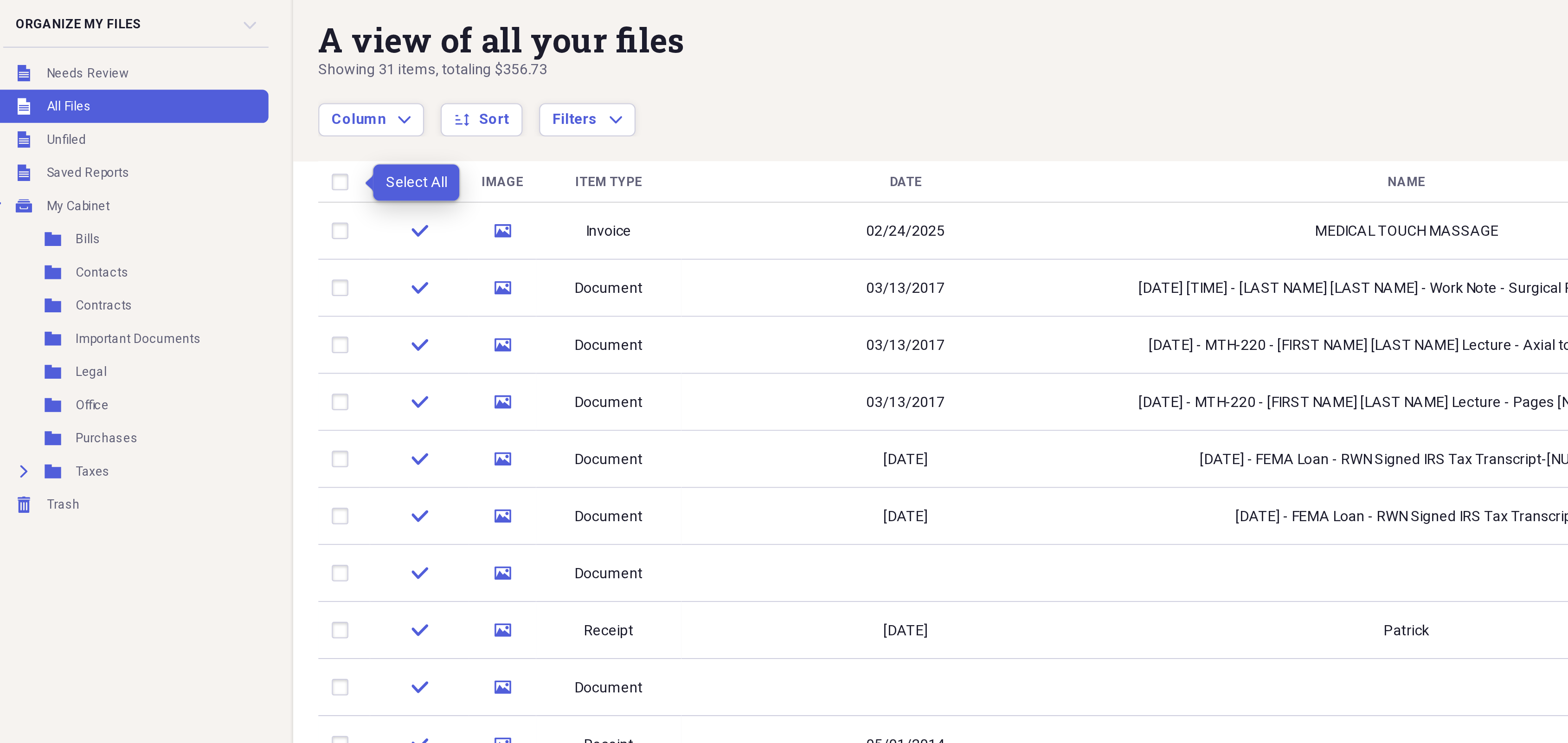 click at bounding box center (164, 110) 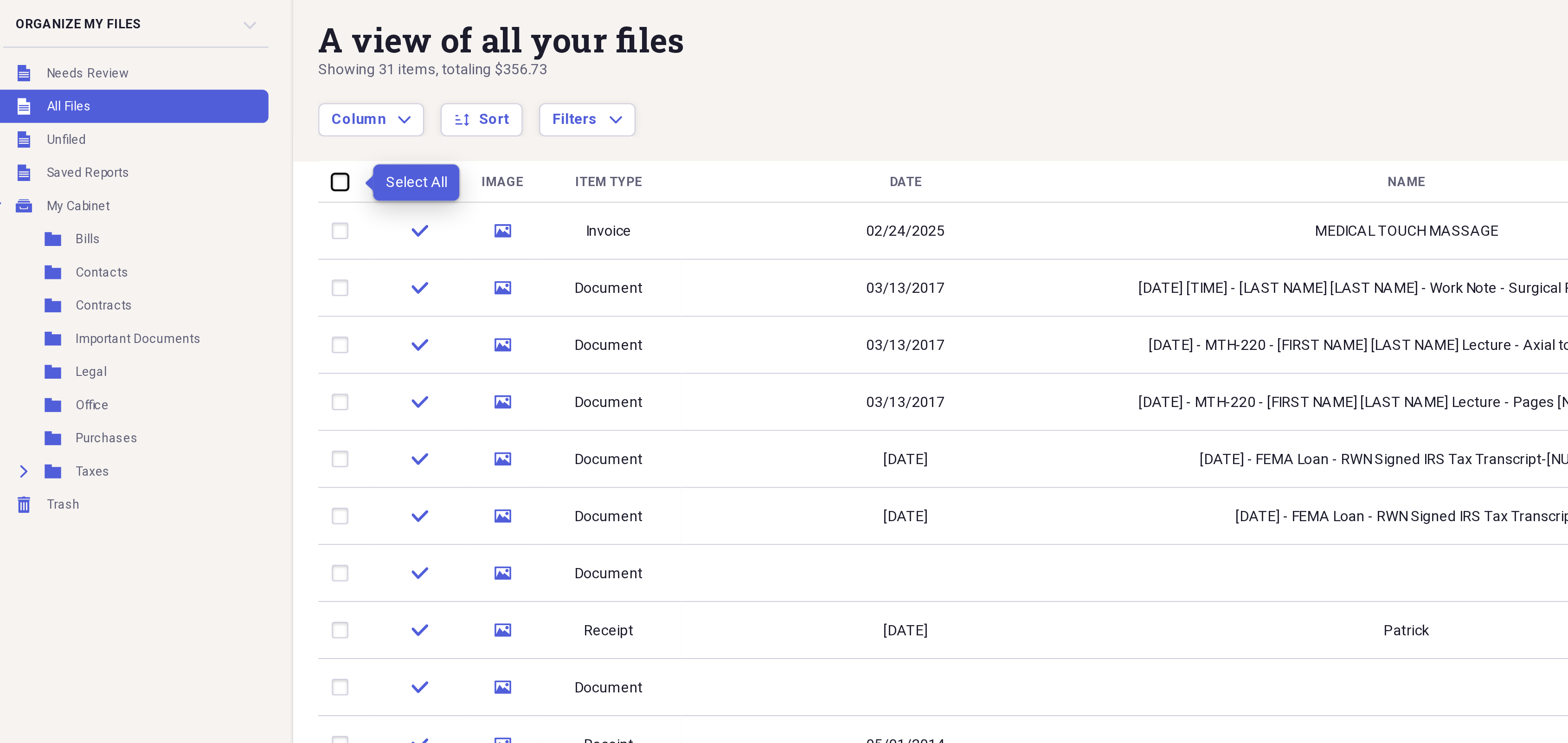 click at bounding box center (158, 109) 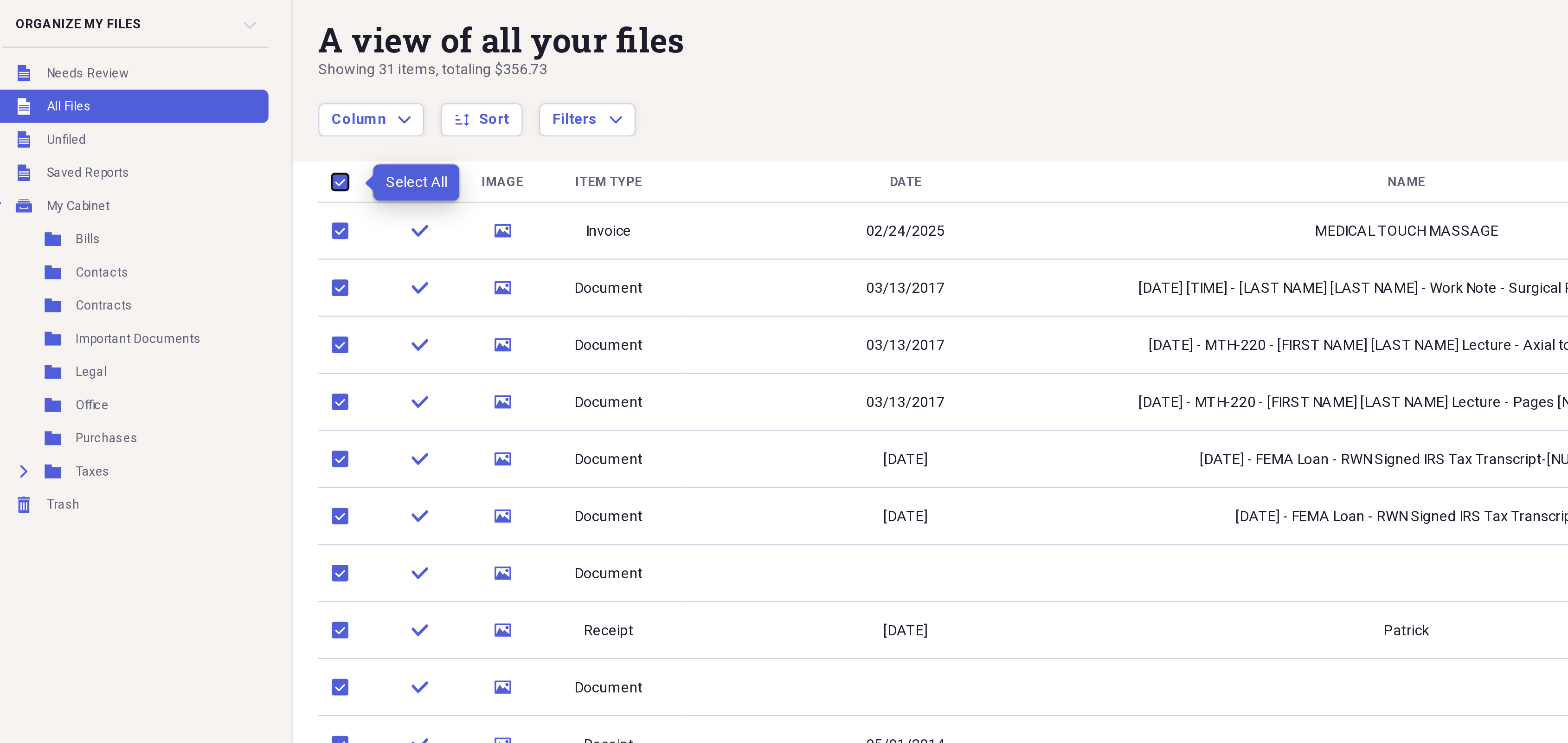 checkbox on "true" 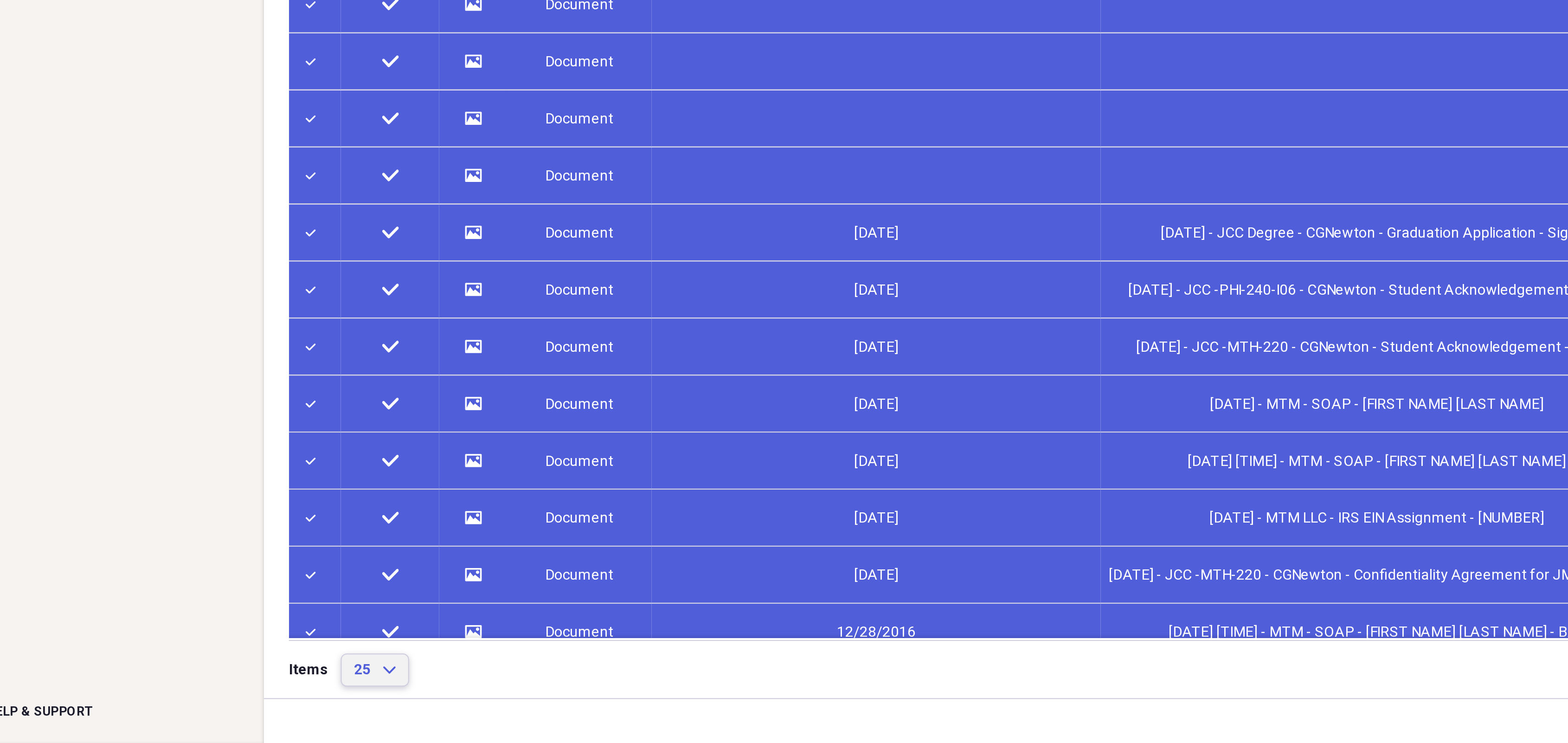 click on "Expand" 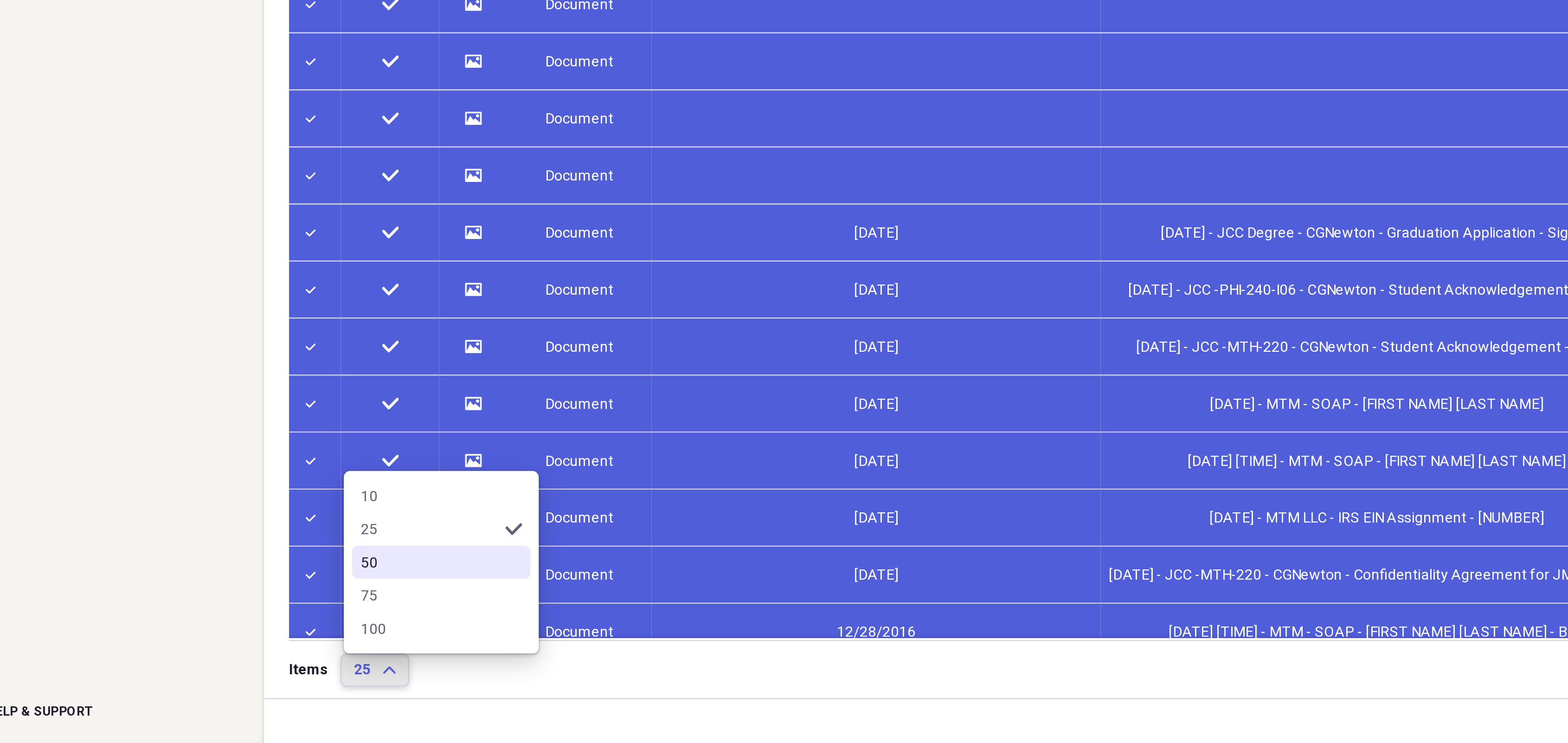 click on "50" at bounding box center (215, 662) 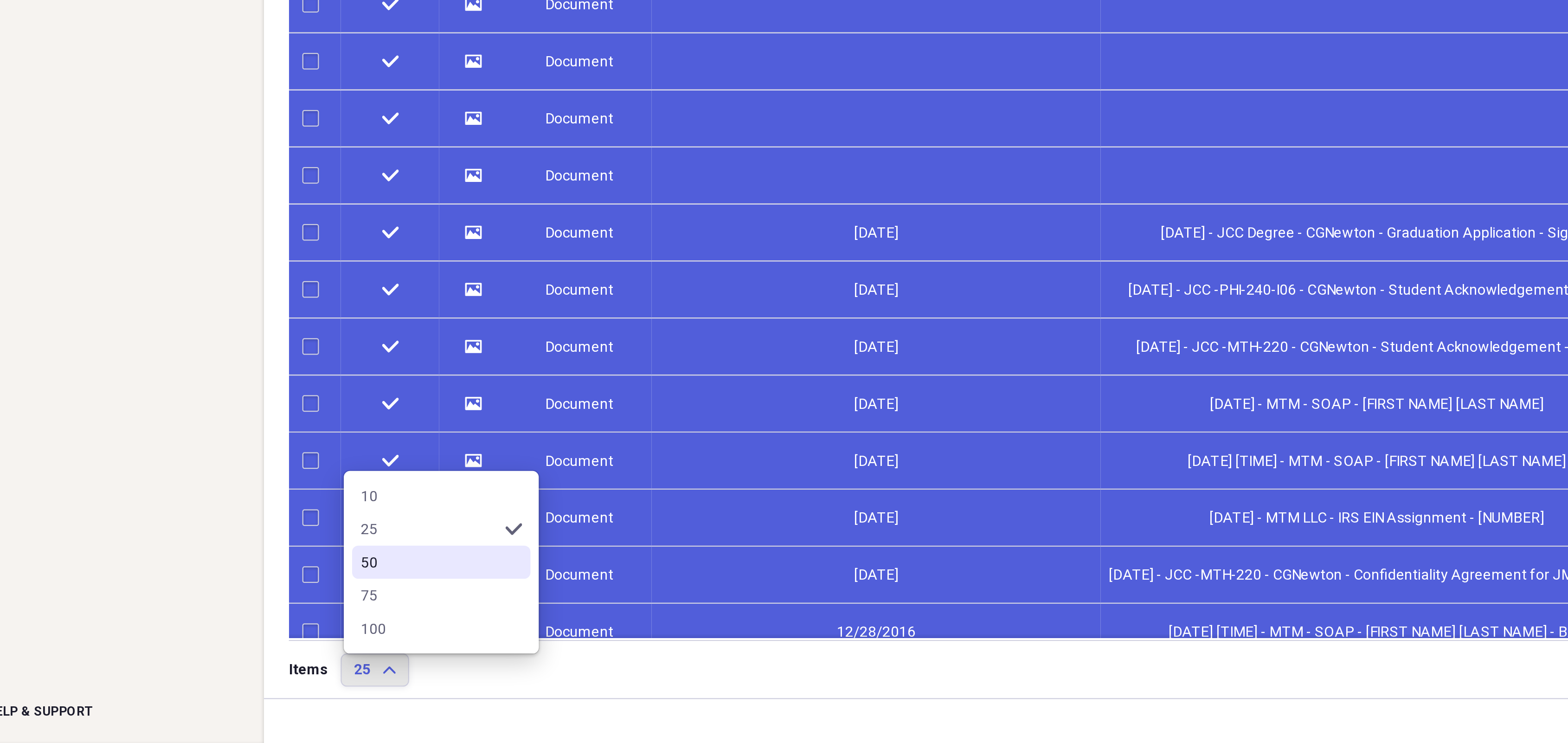 checkbox on "false" 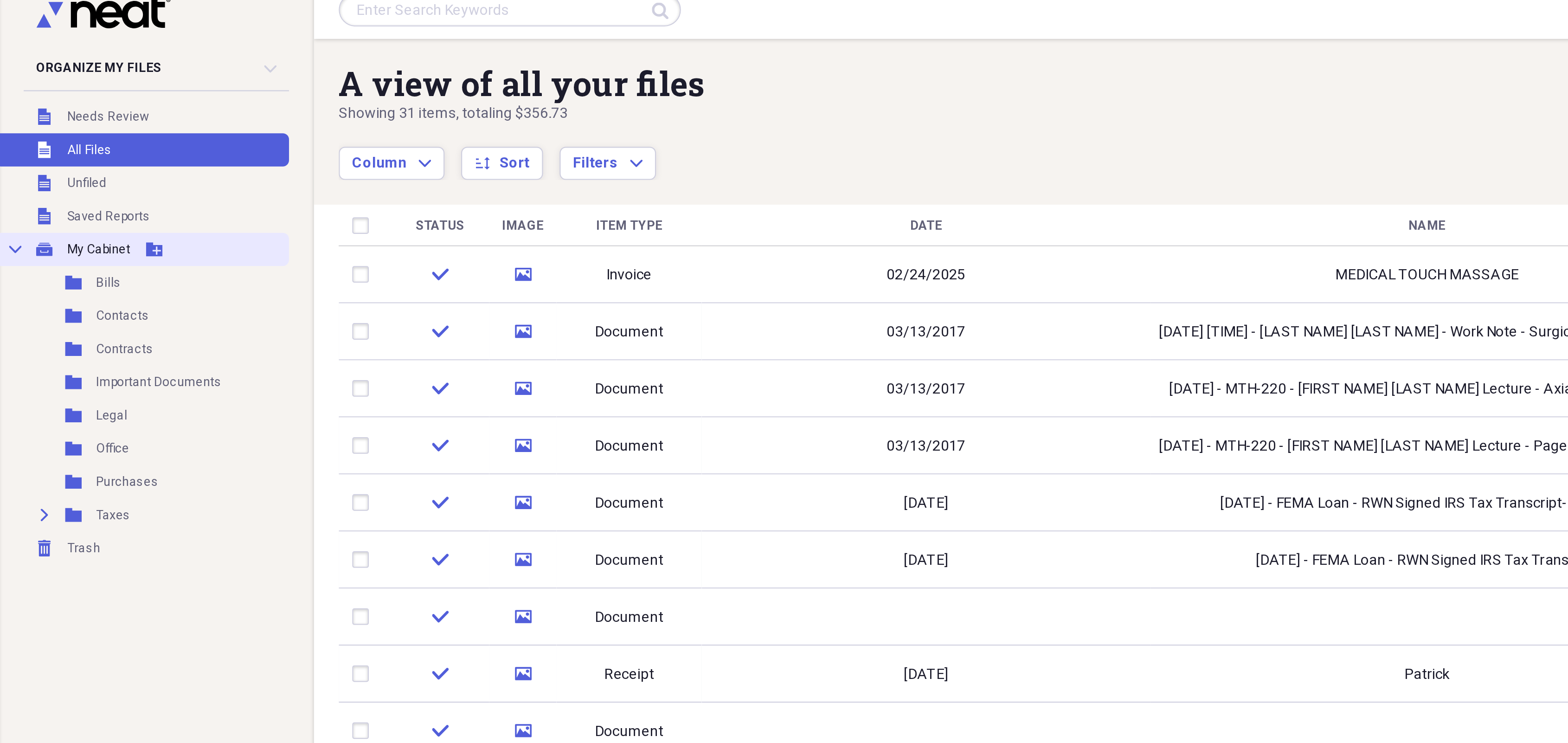 click on "Collapse My Cabinet My Cabinet Add Folder" at bounding box center [64, 120] 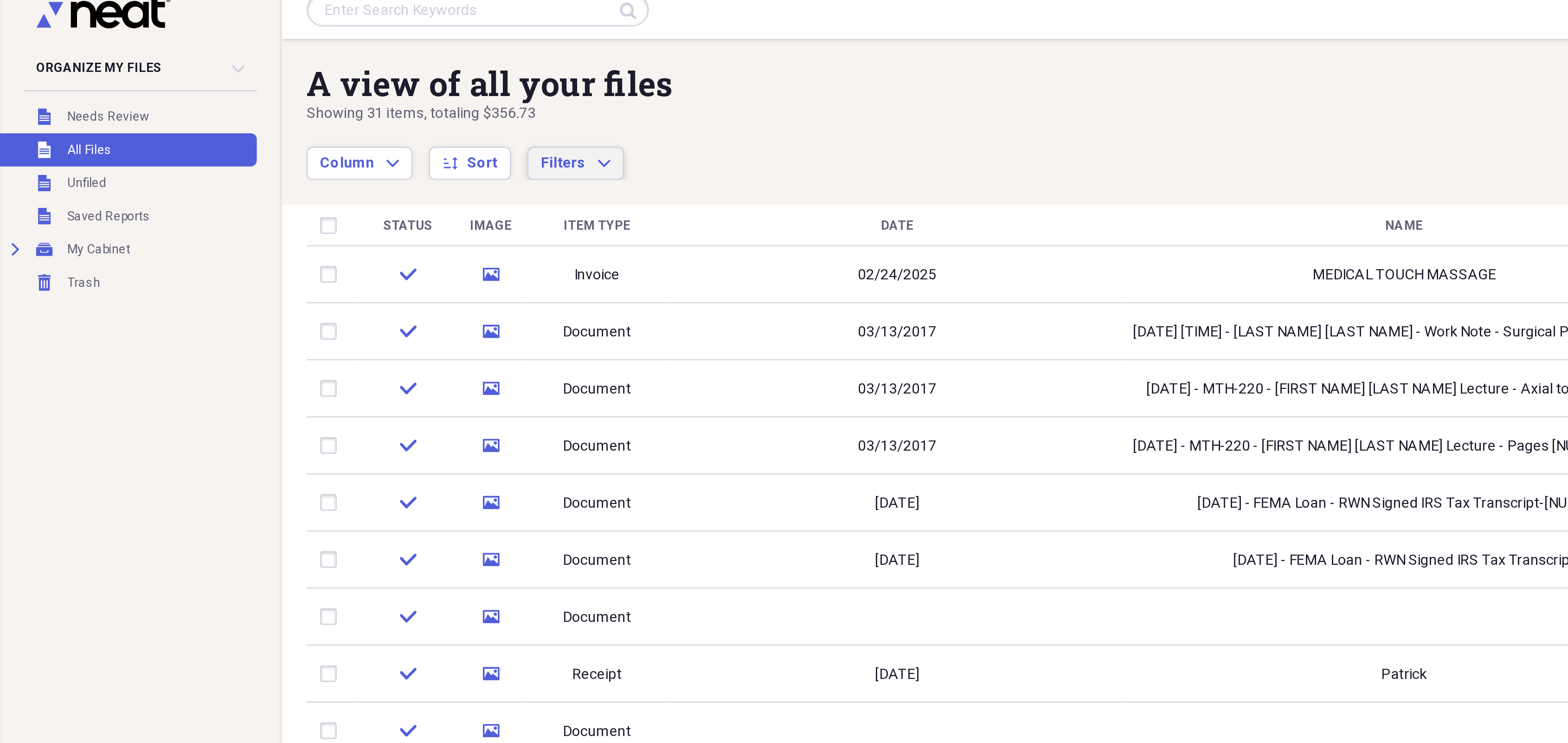 click on "Filters  Expand" at bounding box center (258, 82) 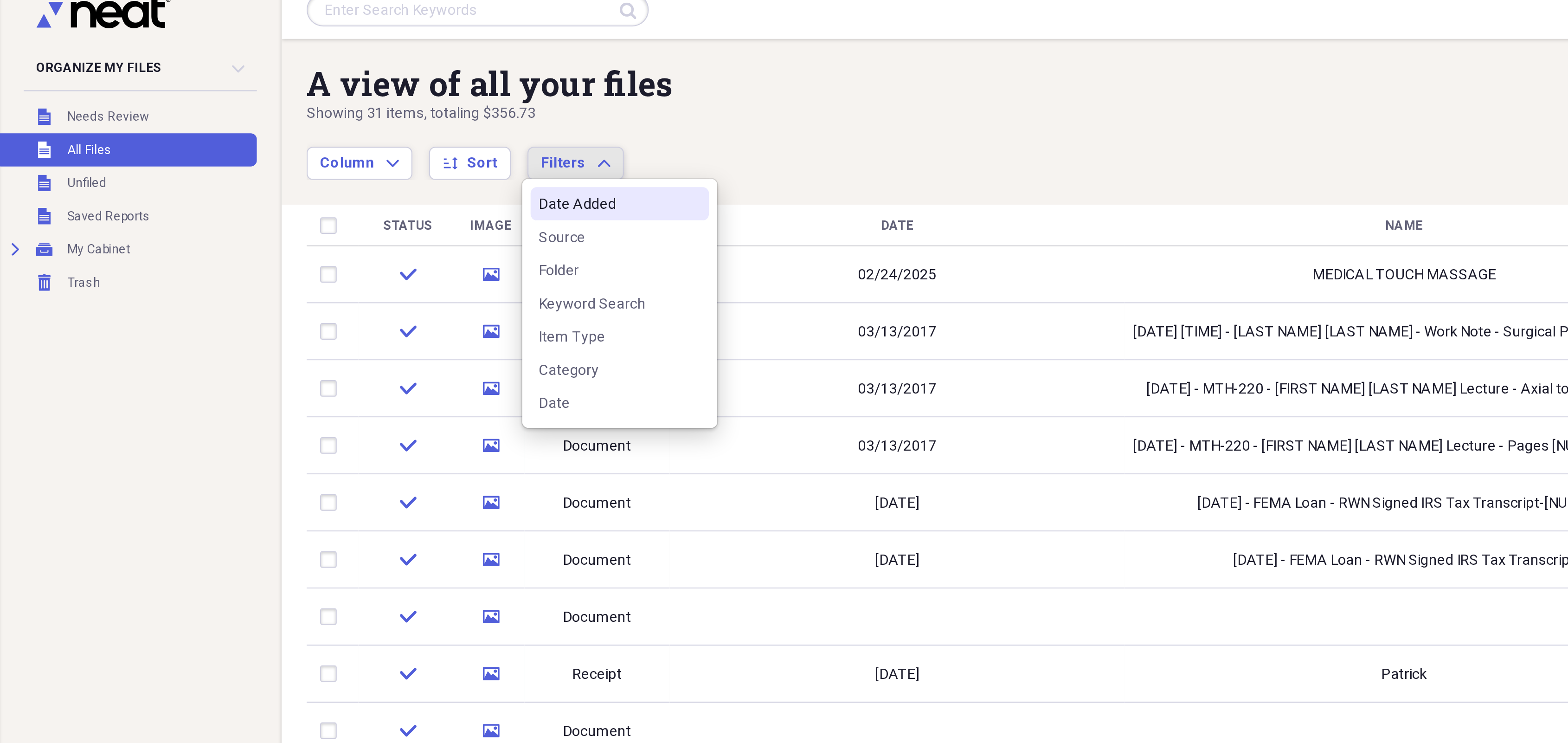 click on "Column Expand sort Sort Filters  Expand" at bounding box center (817, 77) 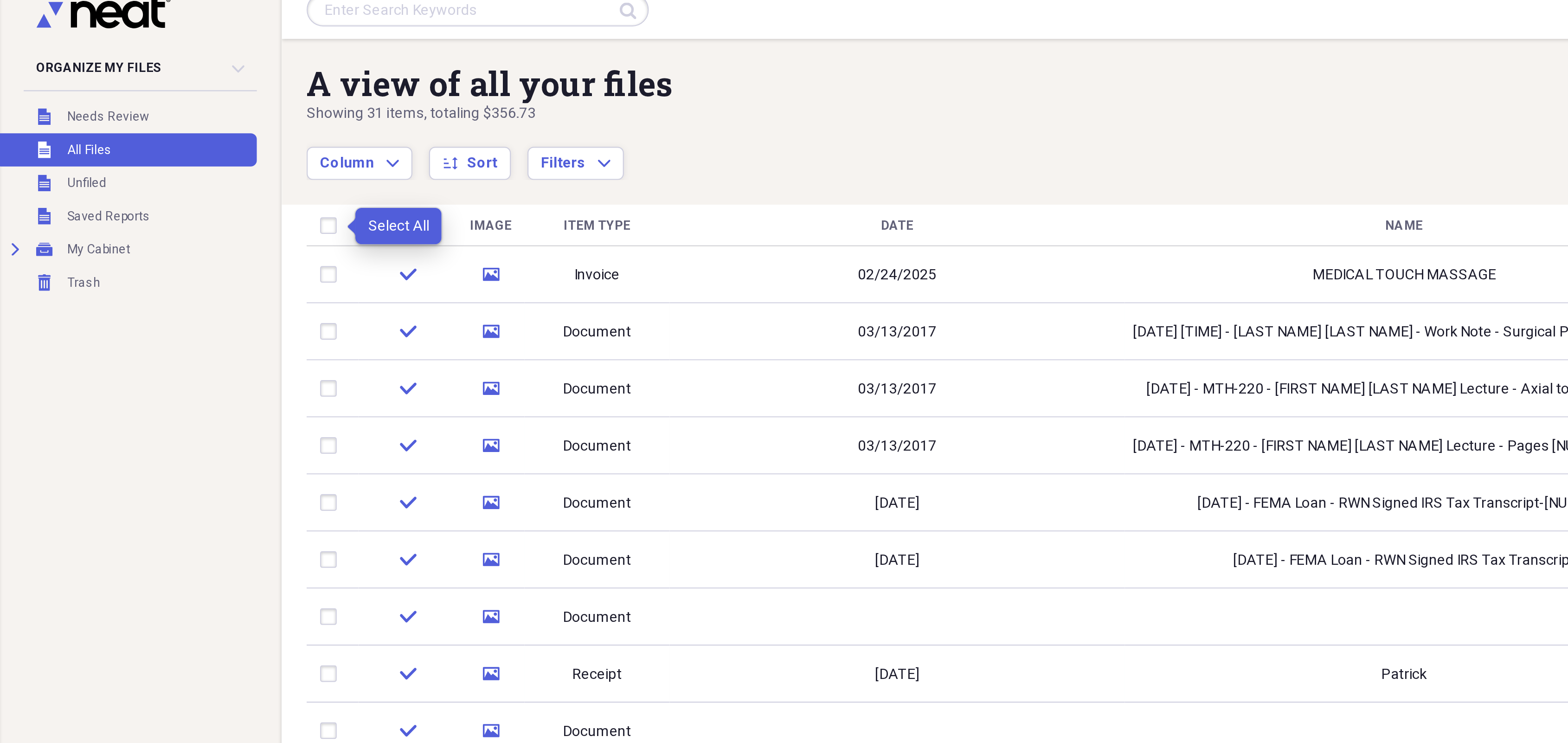 click at bounding box center (149, 110) 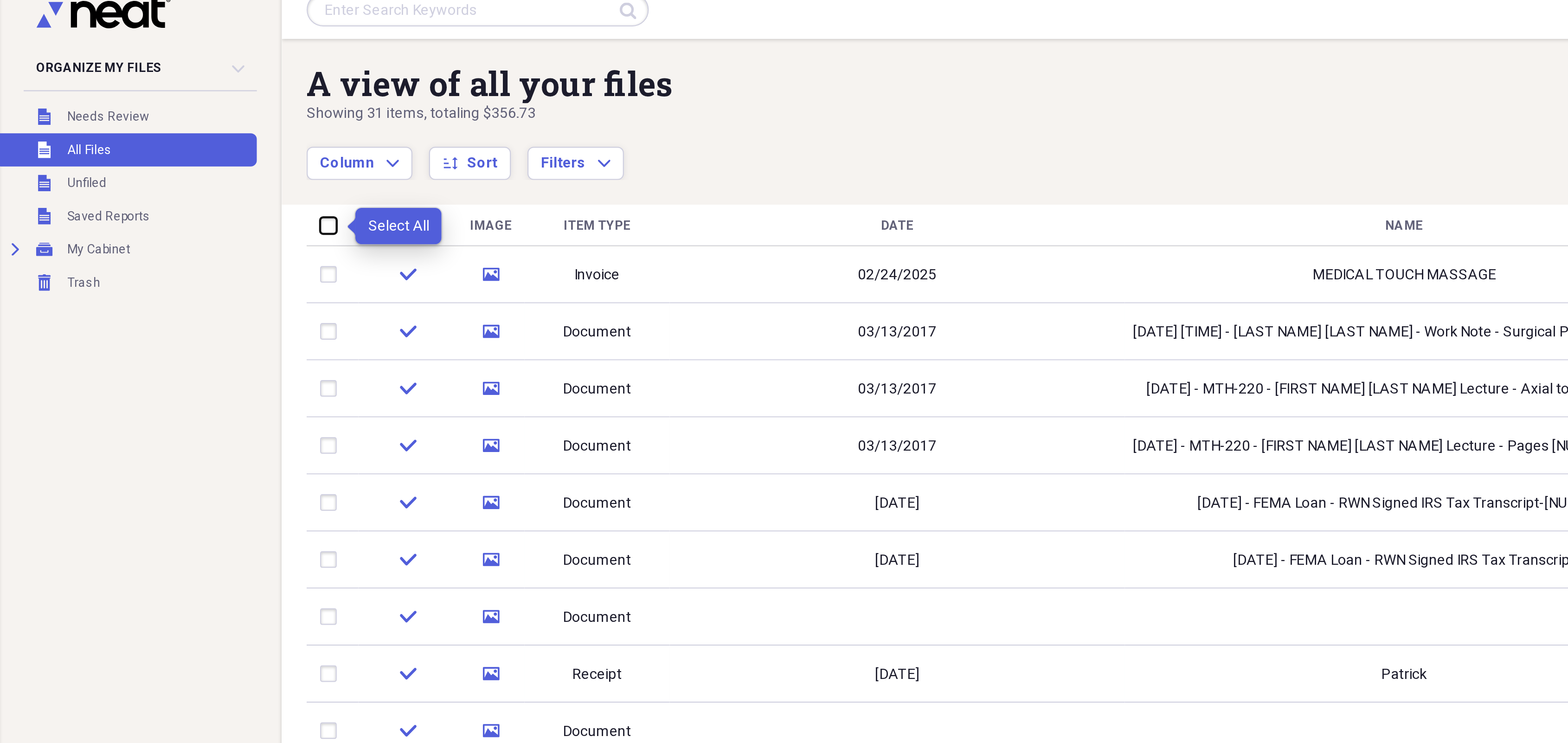 click at bounding box center [144, 109] 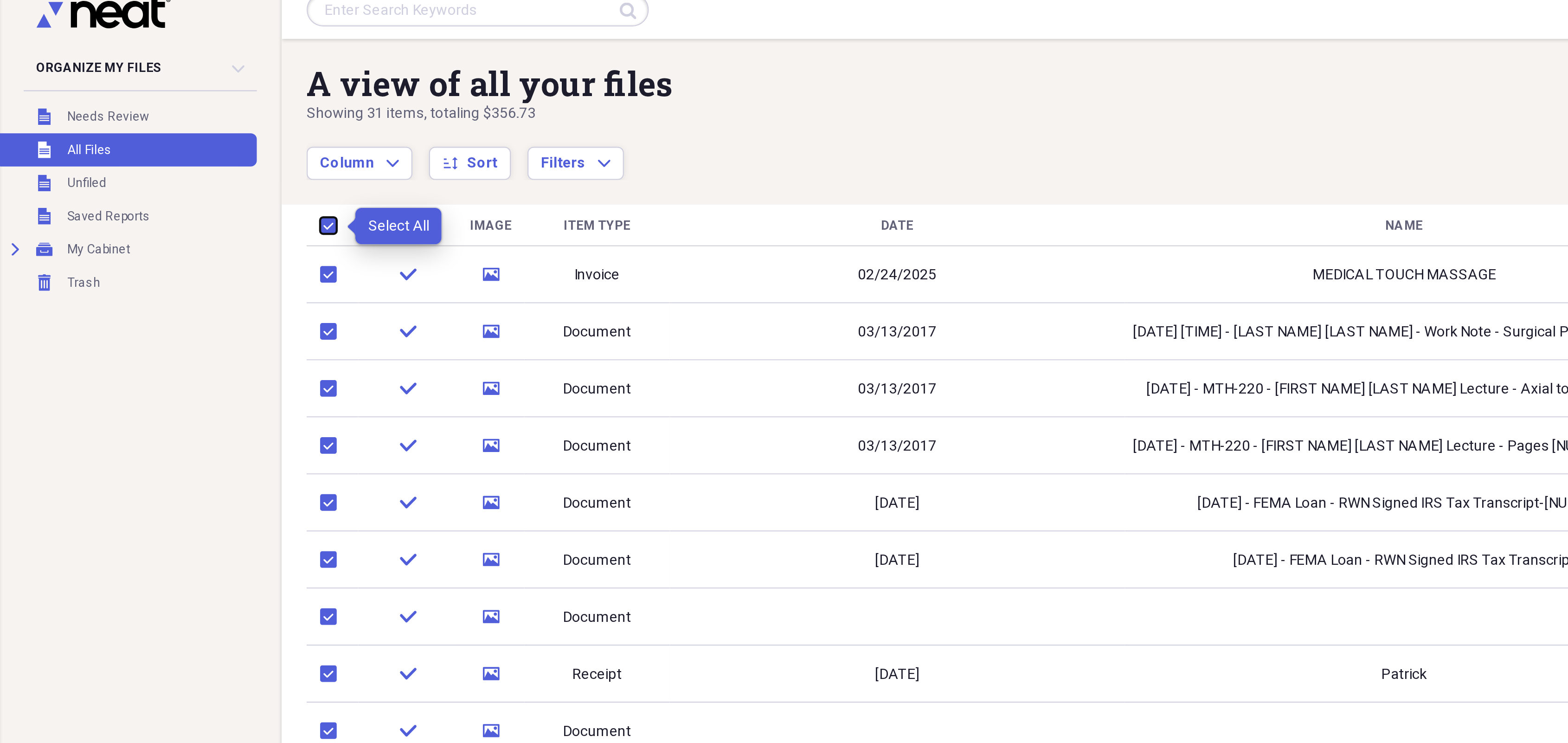 checkbox on "true" 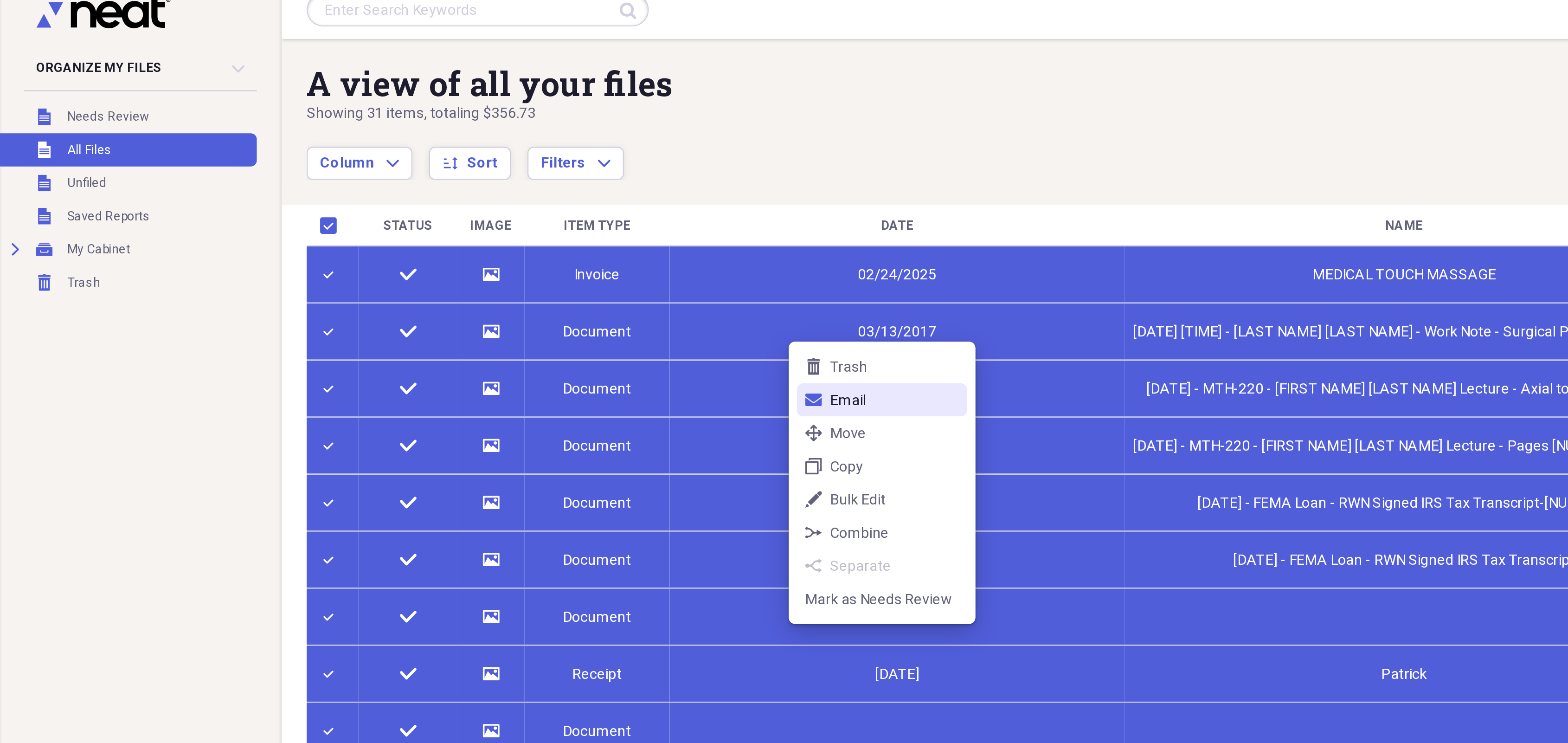 click on "Email" at bounding box center [401, 187] 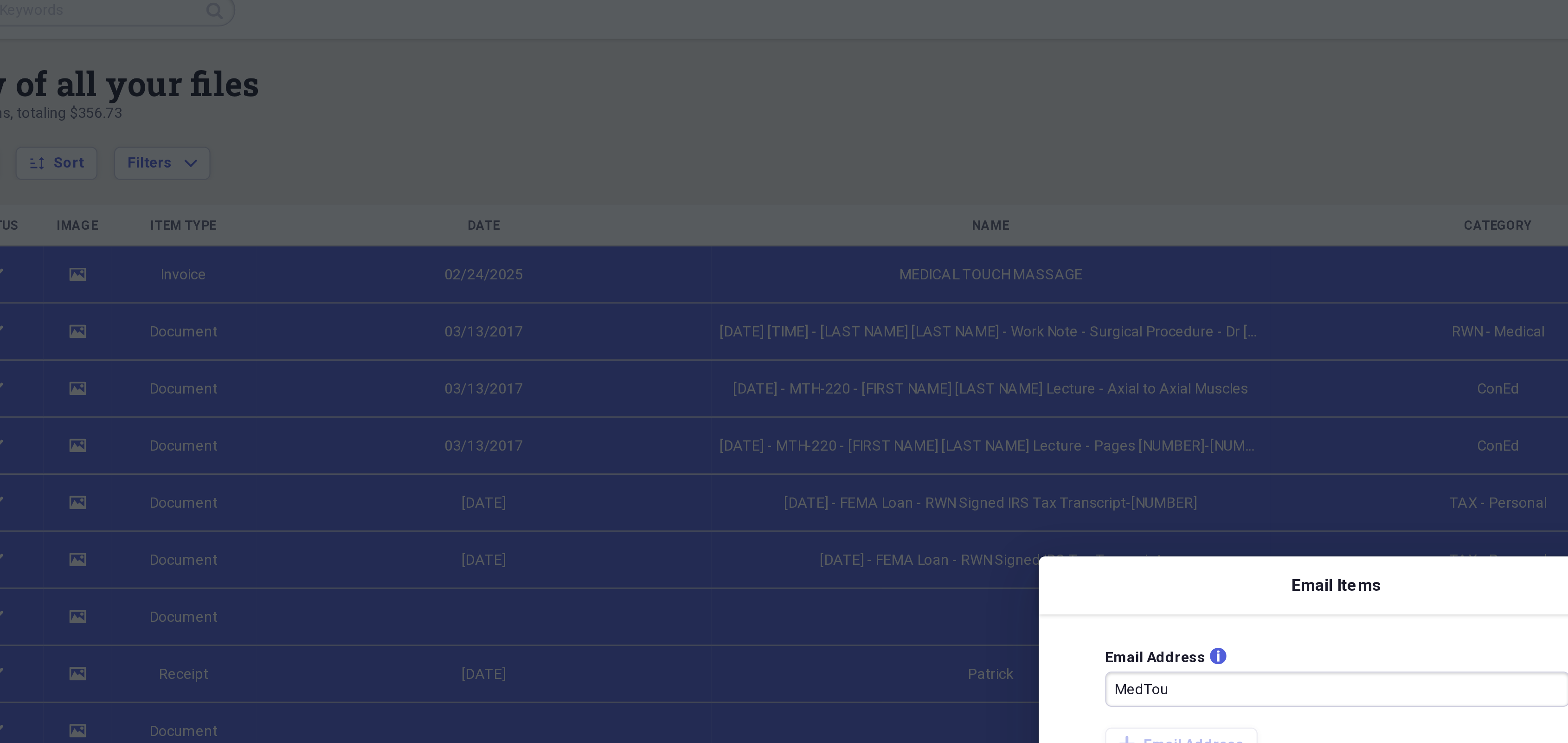 type on "[EMAIL]" 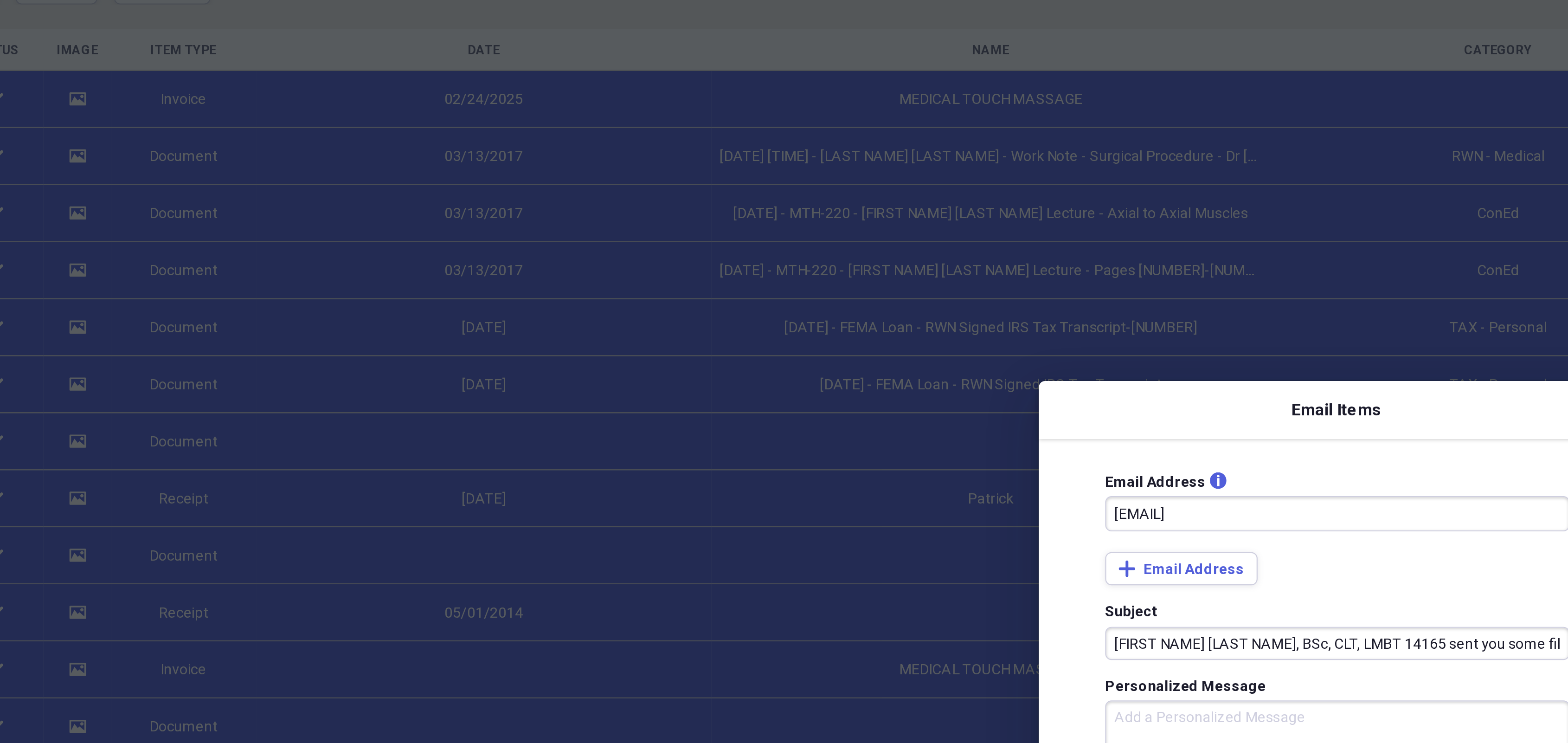 click on "Personalized Message" at bounding box center (784, 418) 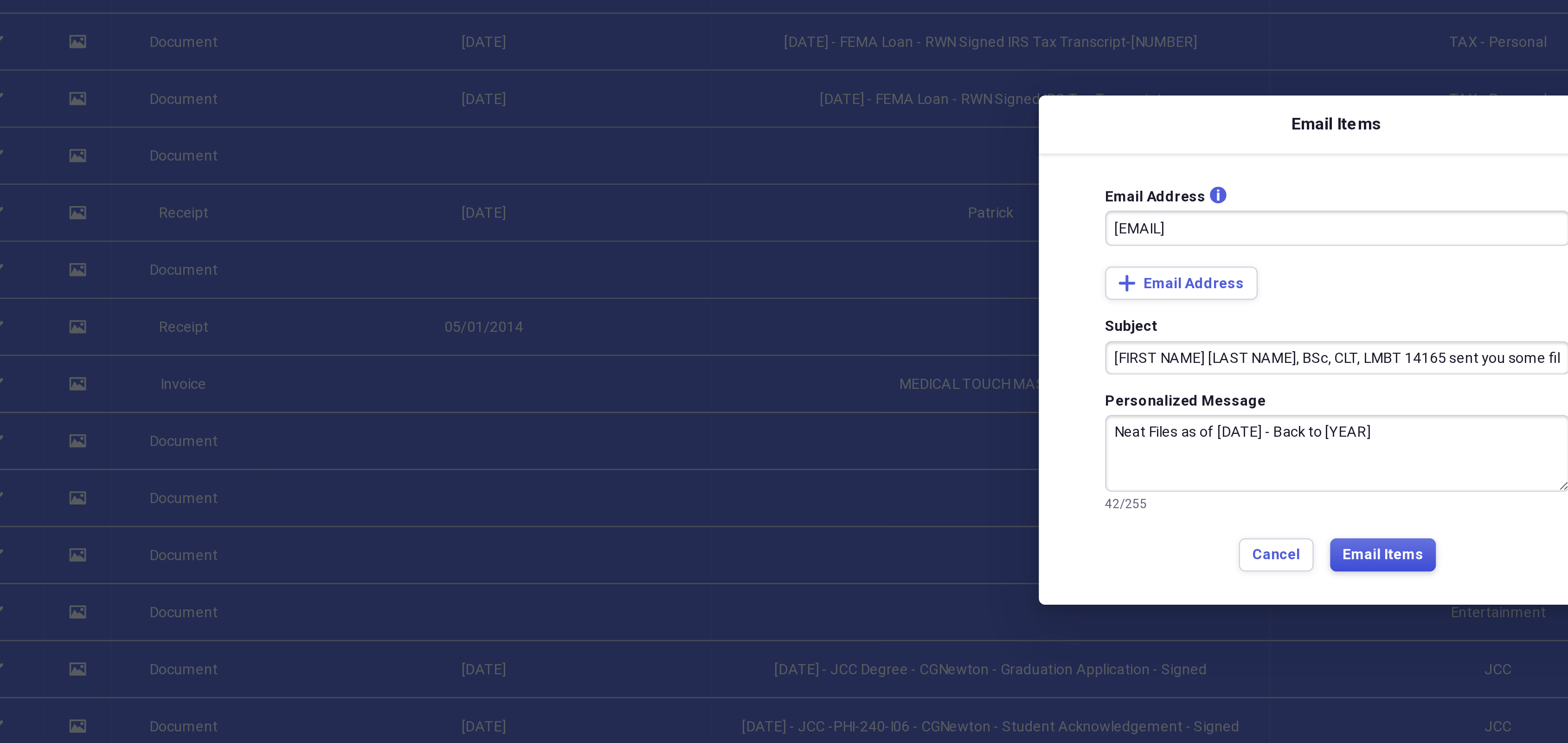 type on "Neat Files as of [DATE] - Back to [YEAR]" 